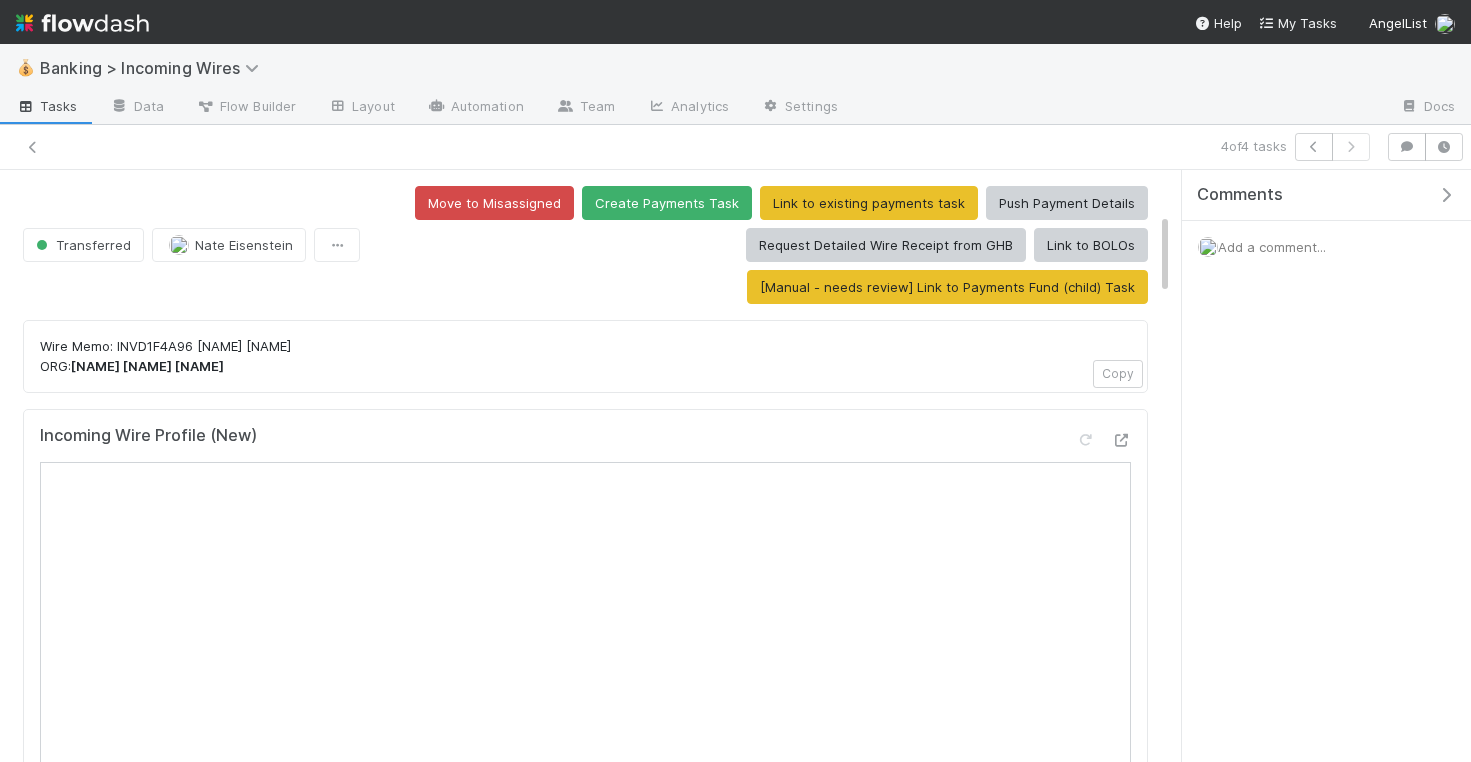 scroll, scrollTop: 0, scrollLeft: 0, axis: both 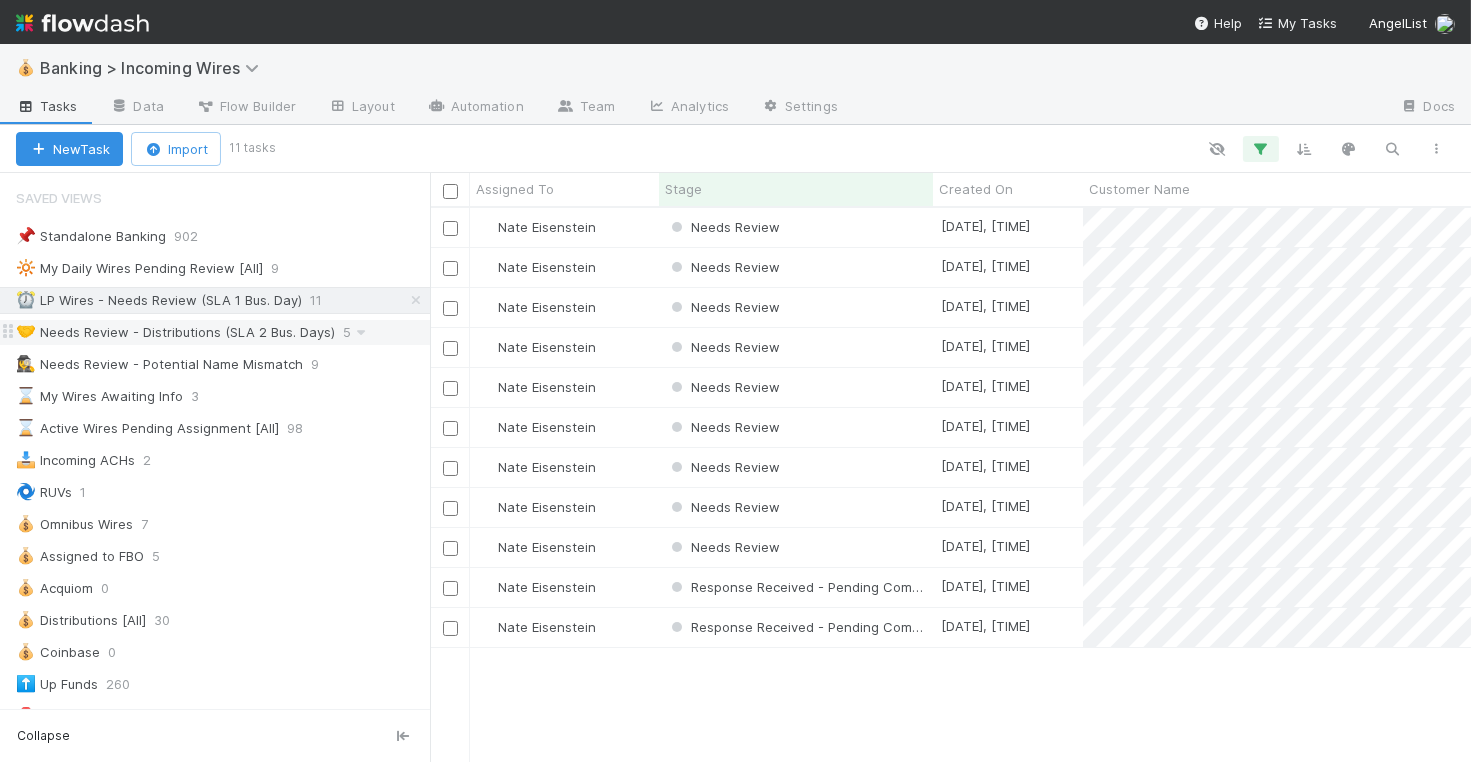 click on "🤝 Needs Review - Distributions (SLA 2 Bus. Days)" at bounding box center (175, 332) 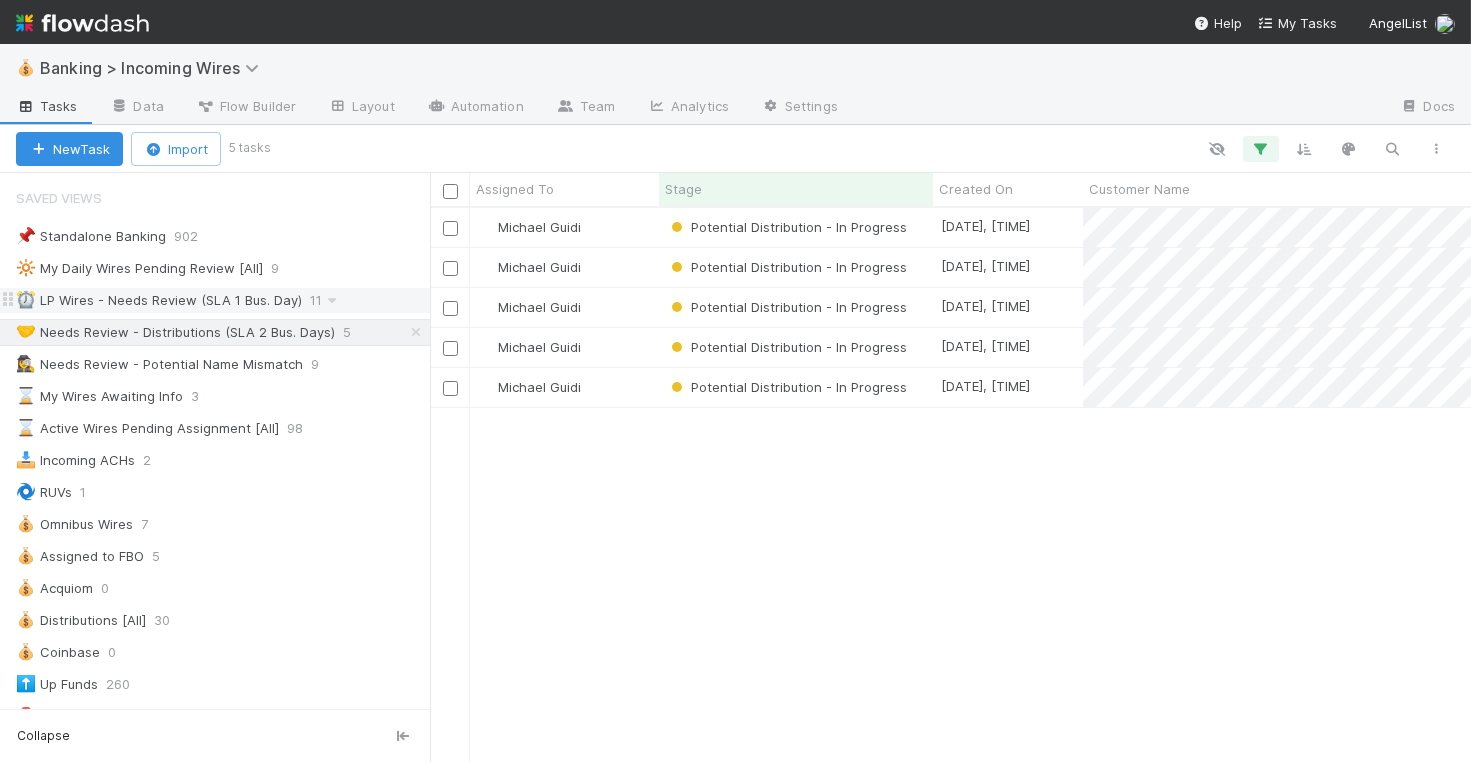 scroll, scrollTop: 1, scrollLeft: 1, axis: both 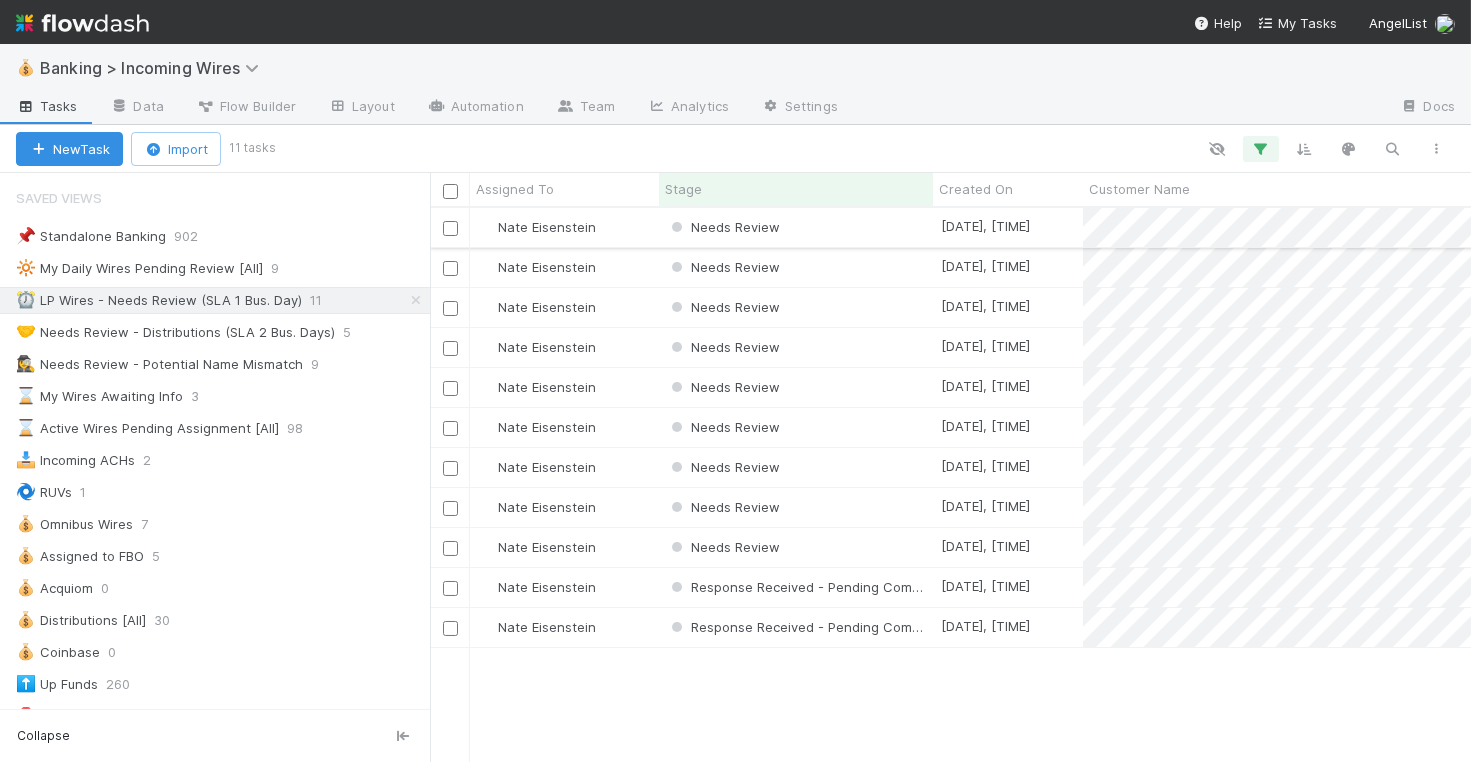 click on "Needs Review" at bounding box center (796, 227) 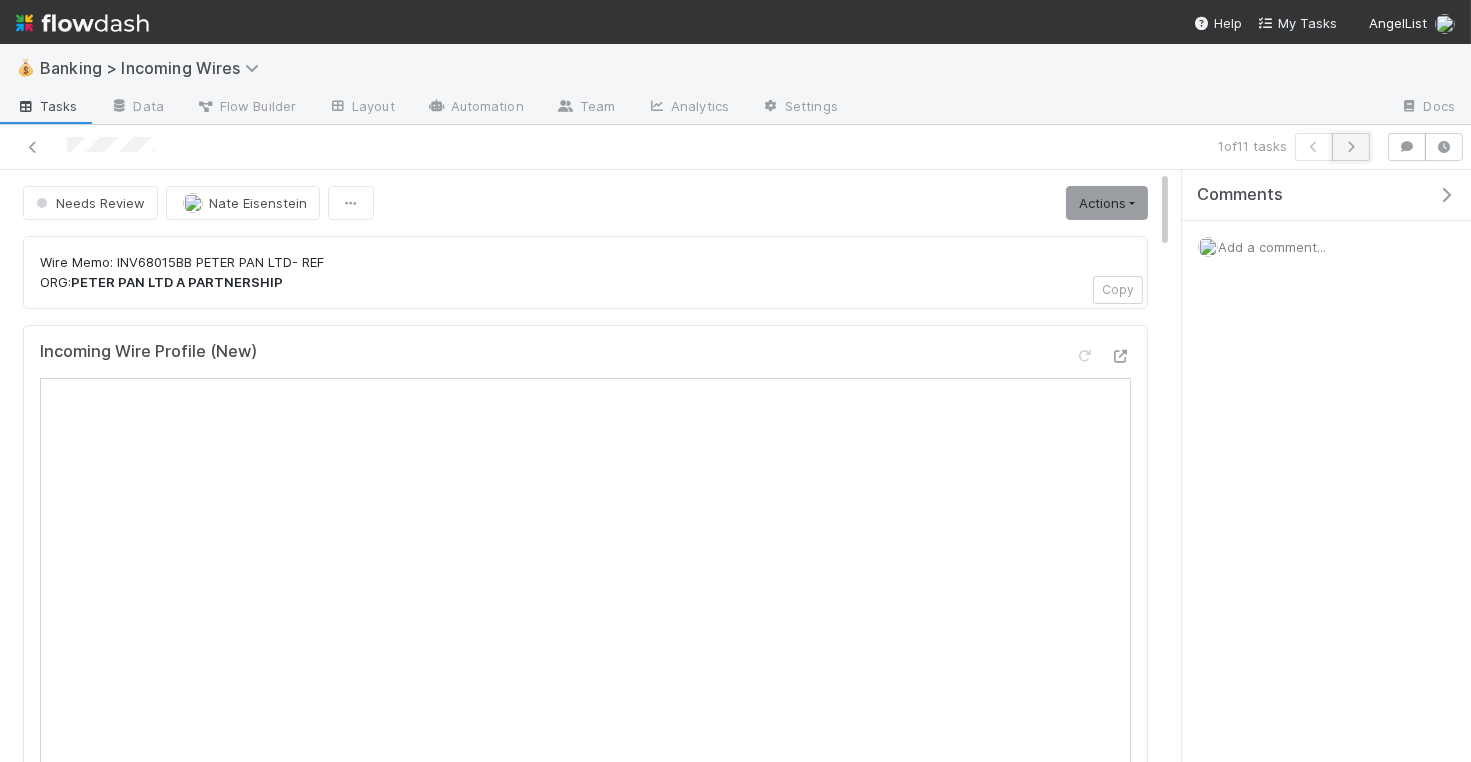click at bounding box center (1351, 147) 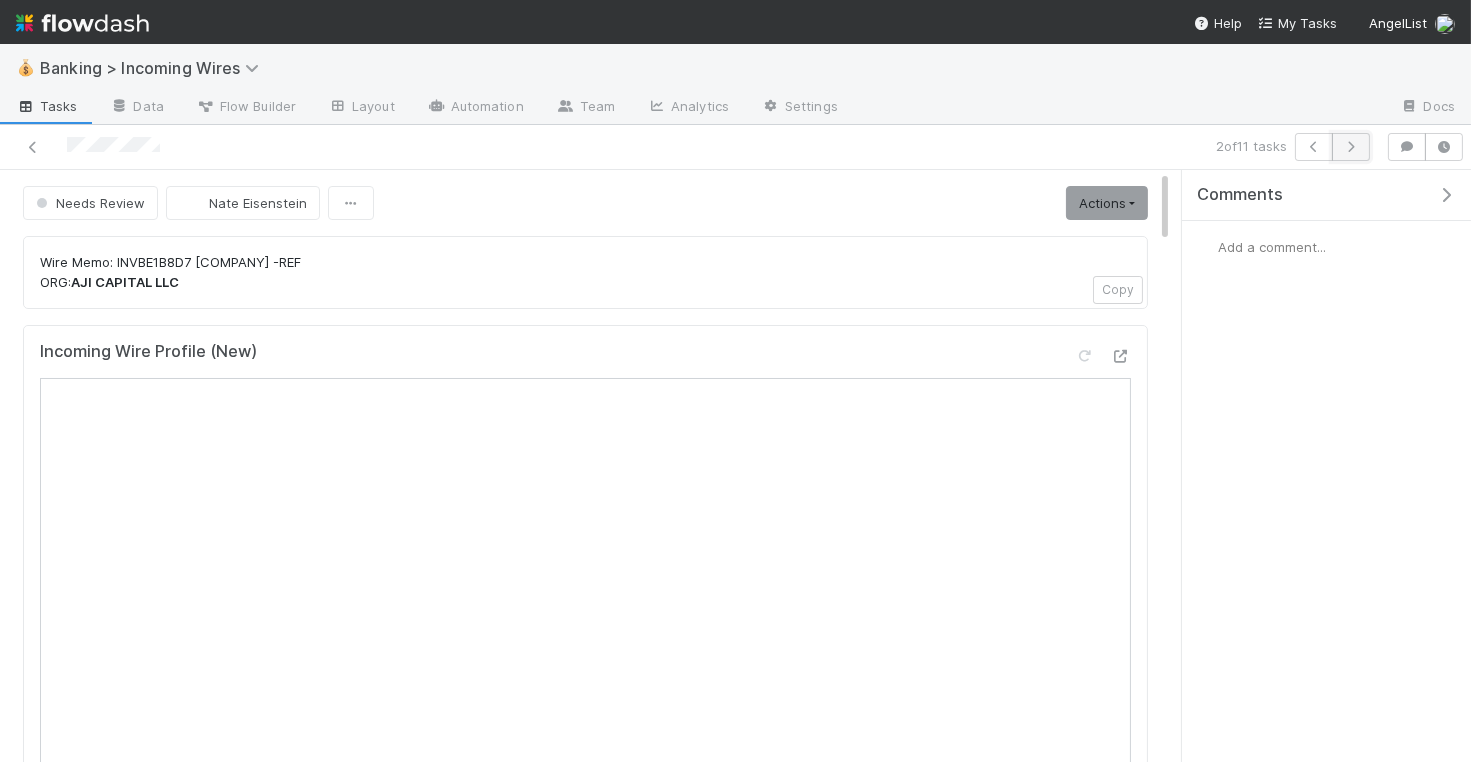 click at bounding box center [1351, 147] 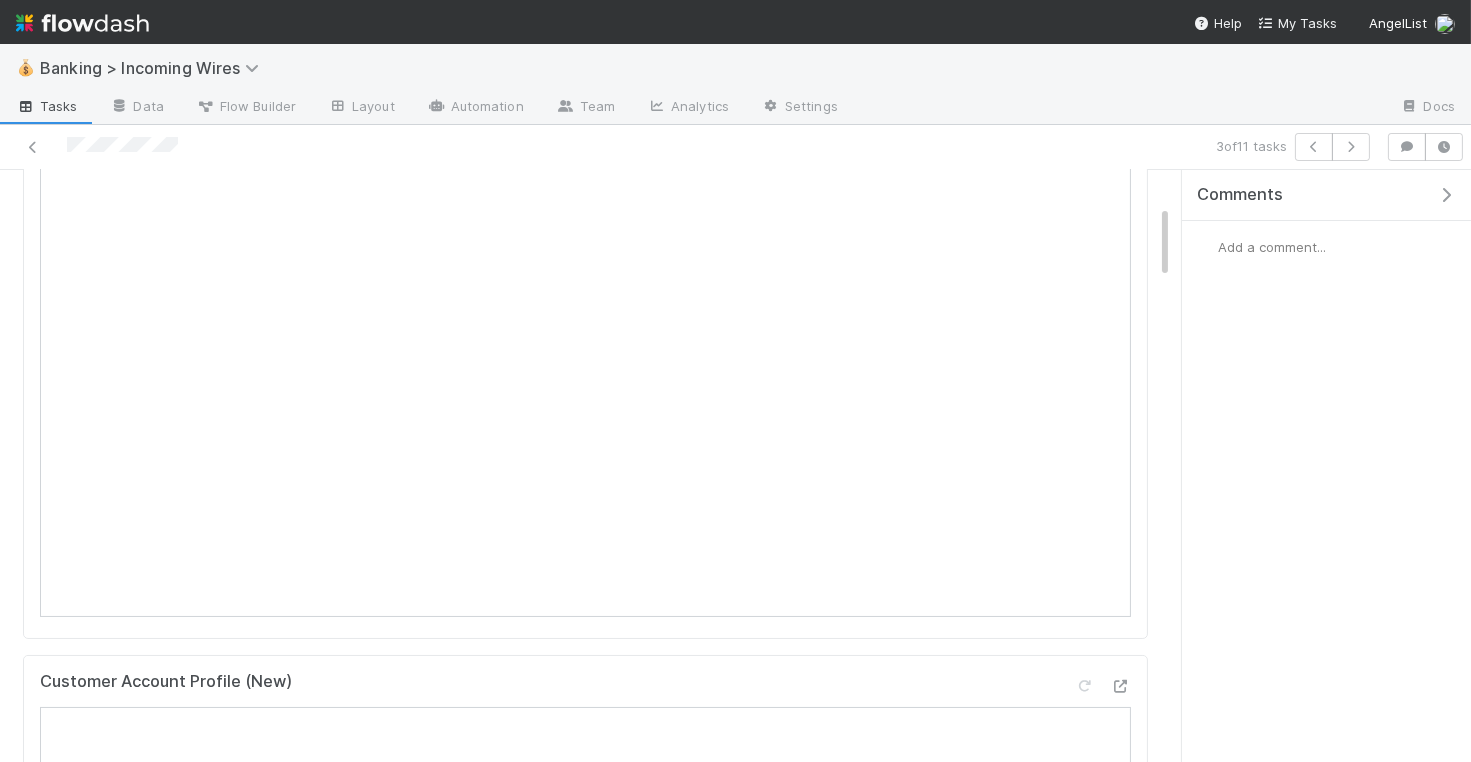 scroll, scrollTop: 308, scrollLeft: 0, axis: vertical 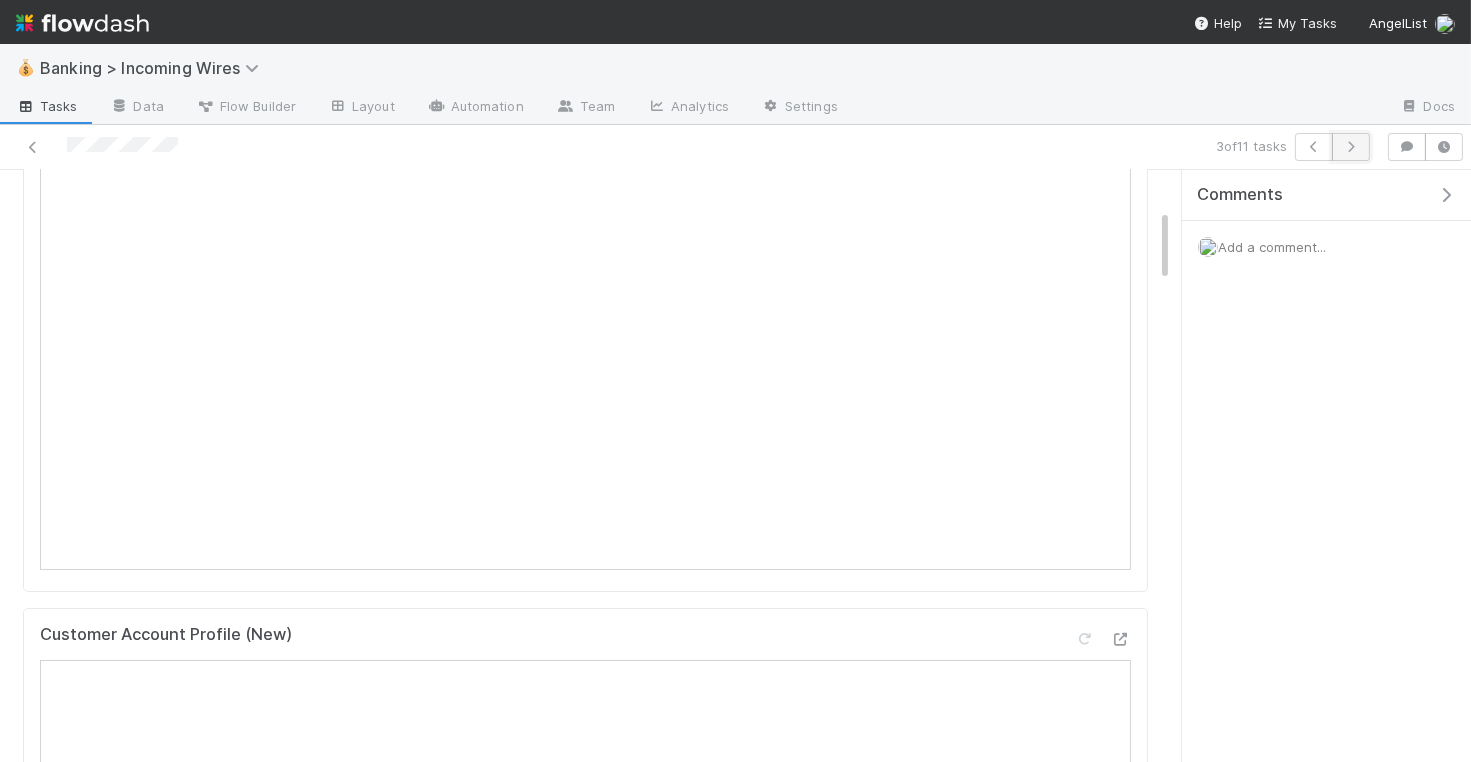 click at bounding box center [1351, 147] 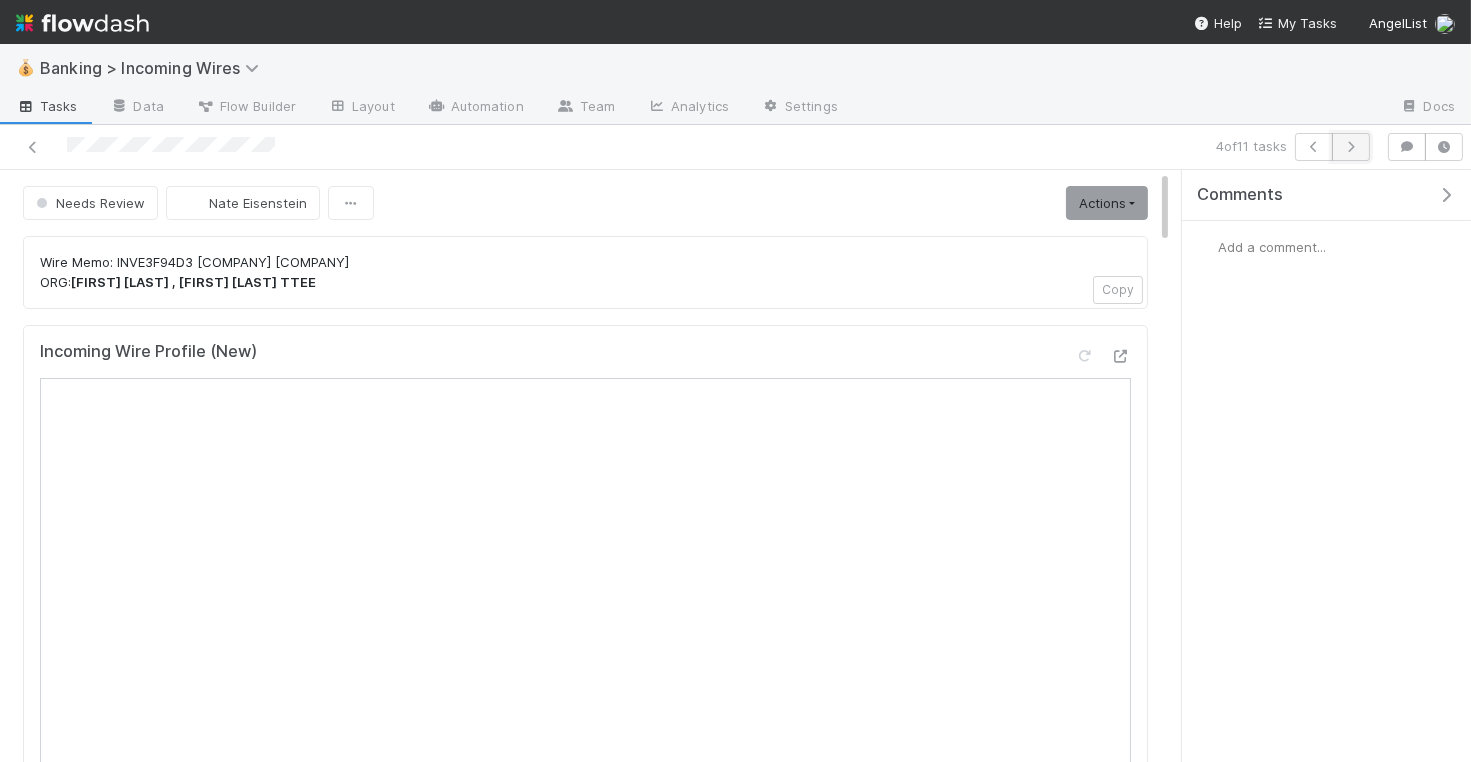 click at bounding box center (1351, 147) 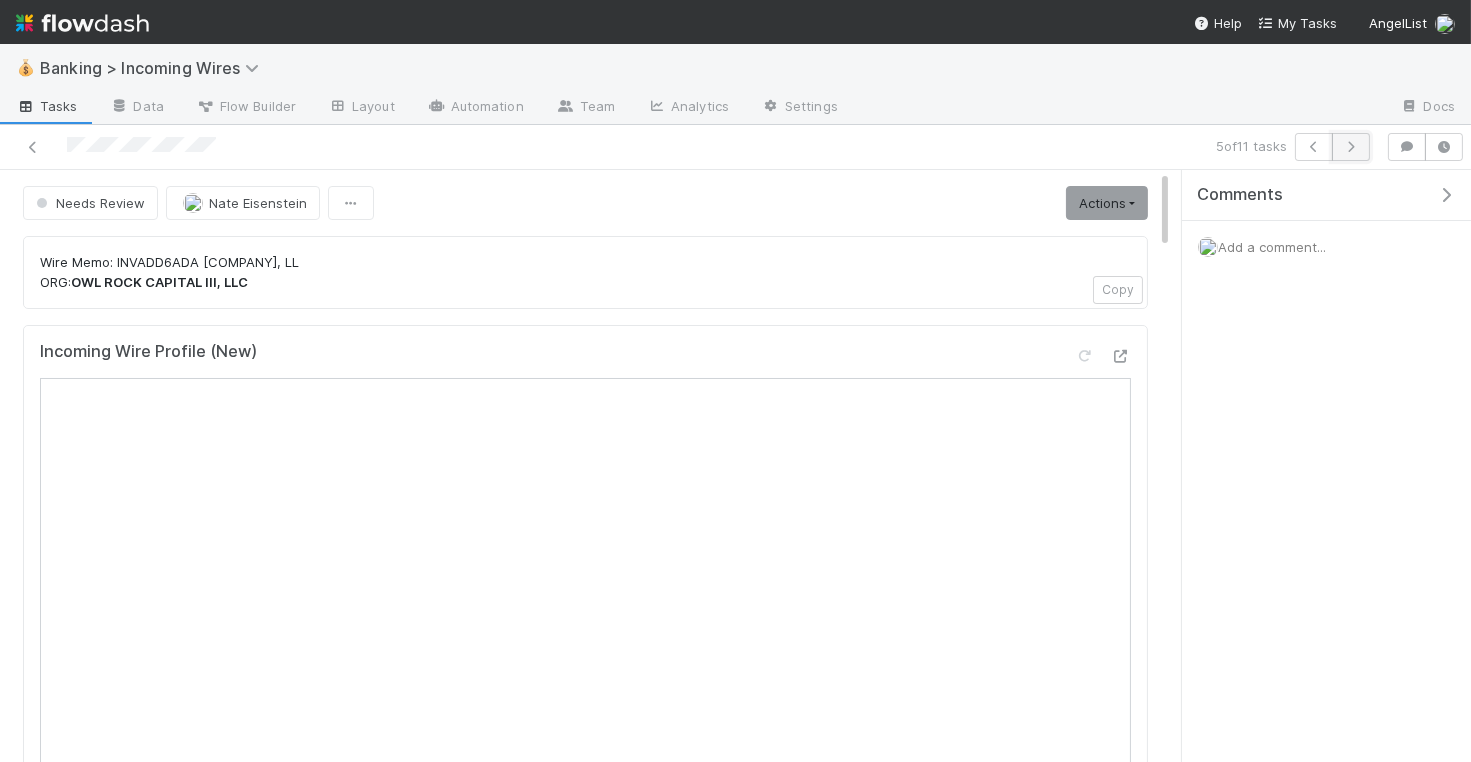 click at bounding box center (1351, 147) 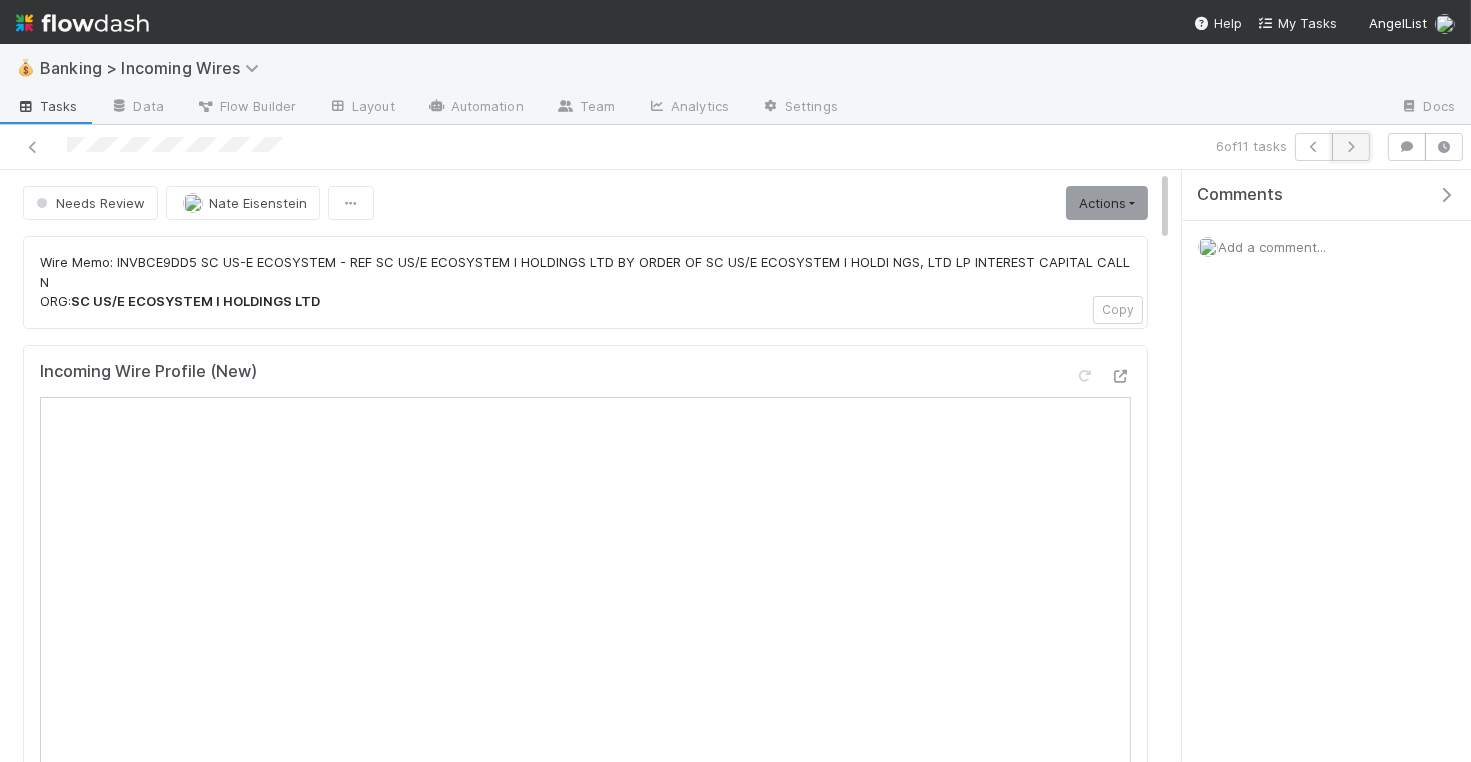 click at bounding box center (1351, 147) 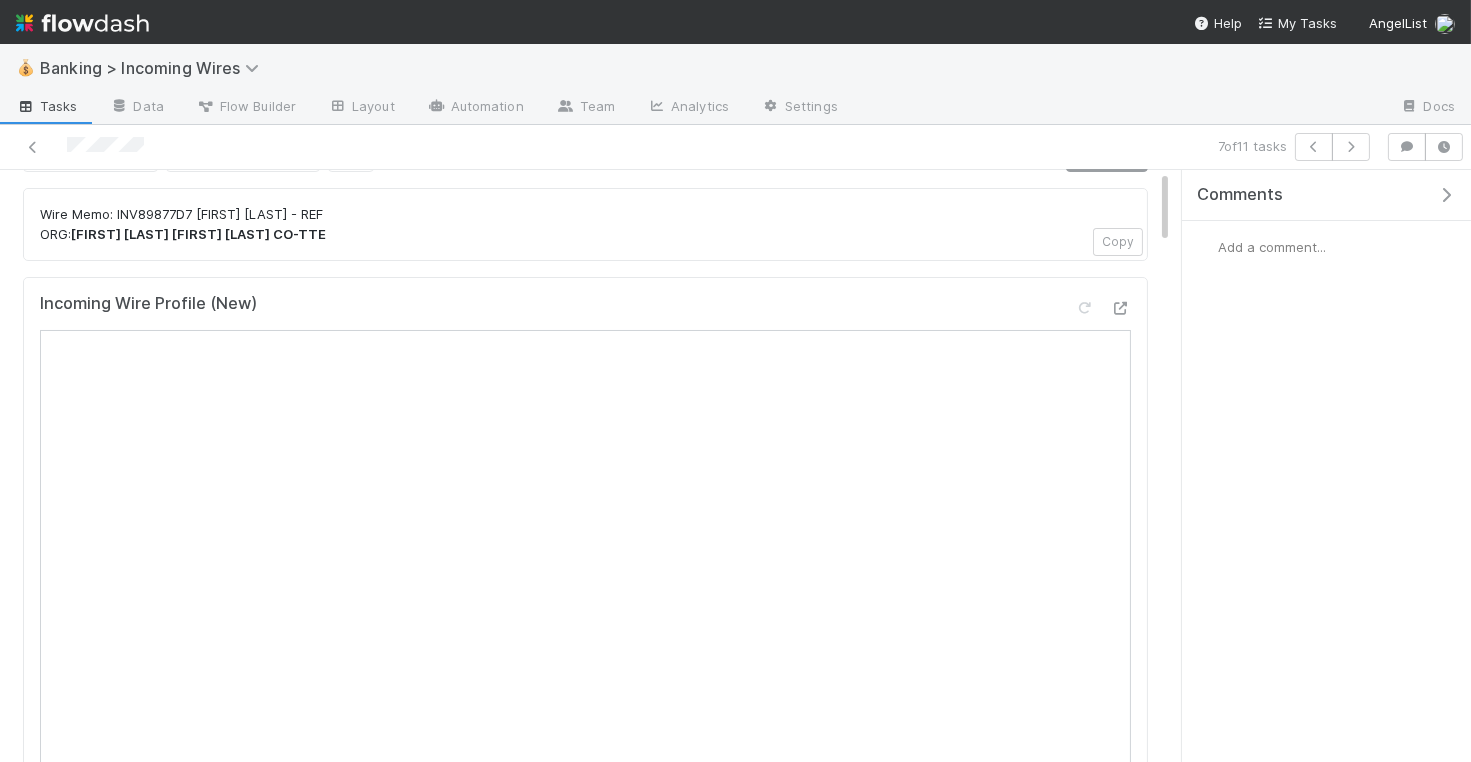 scroll, scrollTop: 0, scrollLeft: 0, axis: both 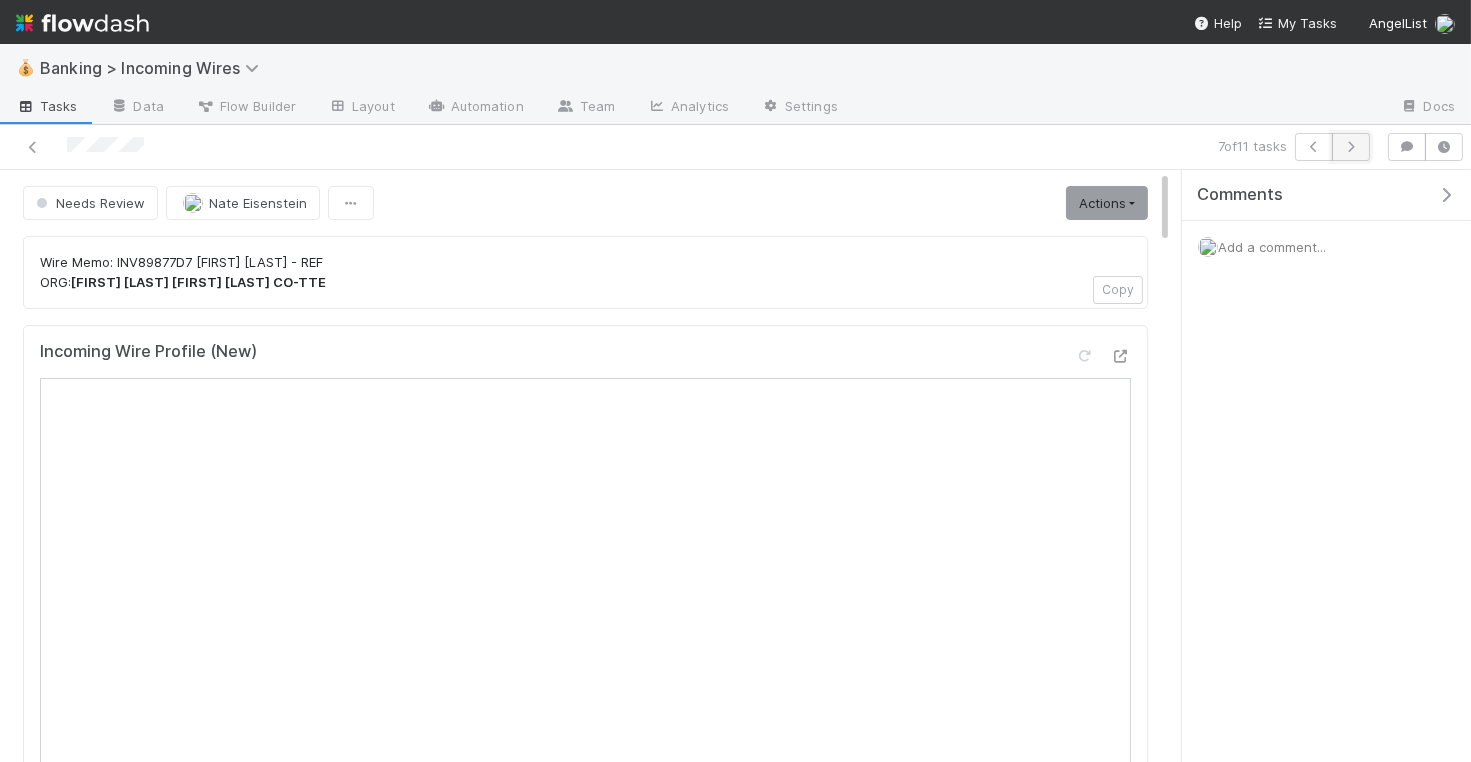 click at bounding box center [1351, 147] 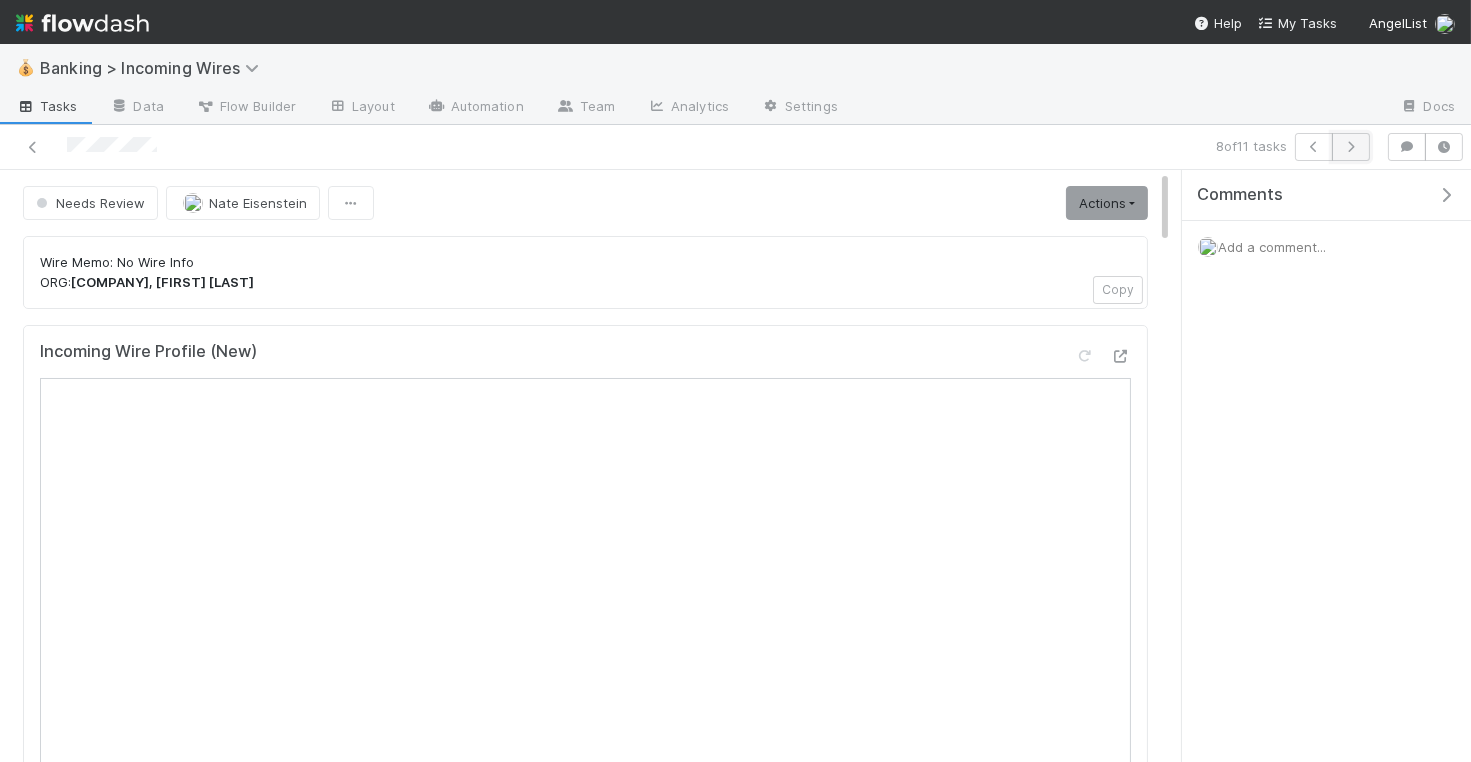 click at bounding box center [1351, 147] 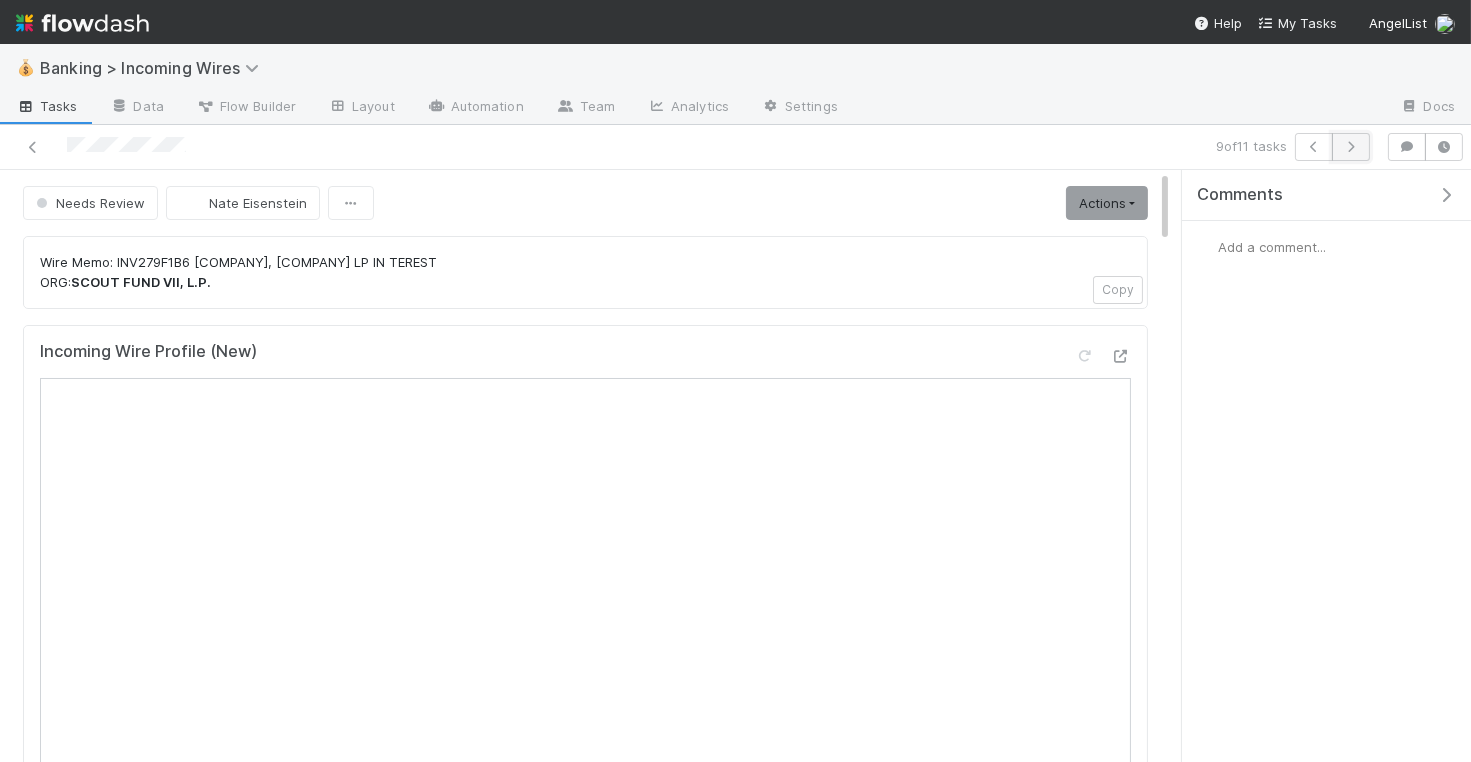 click at bounding box center [1351, 147] 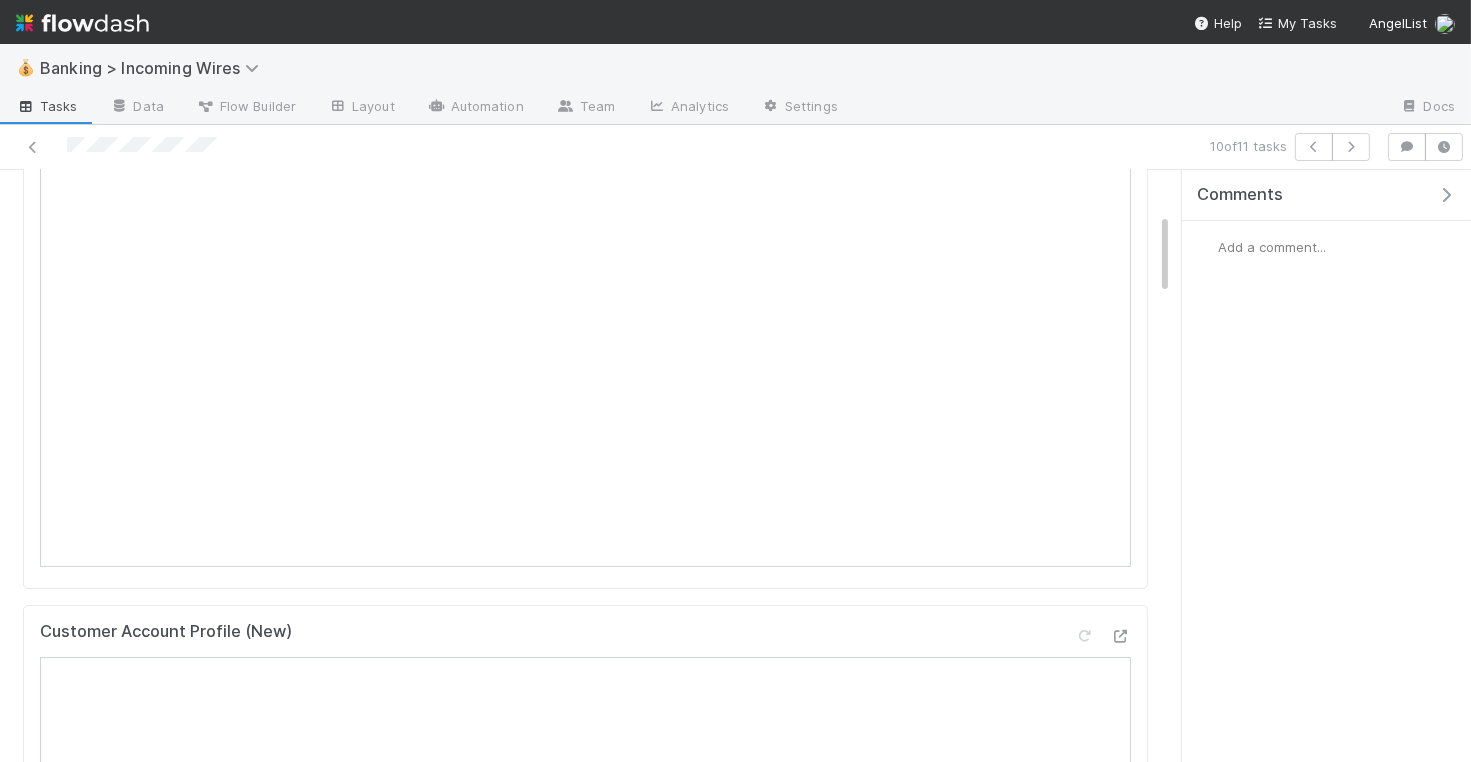 scroll, scrollTop: 310, scrollLeft: 0, axis: vertical 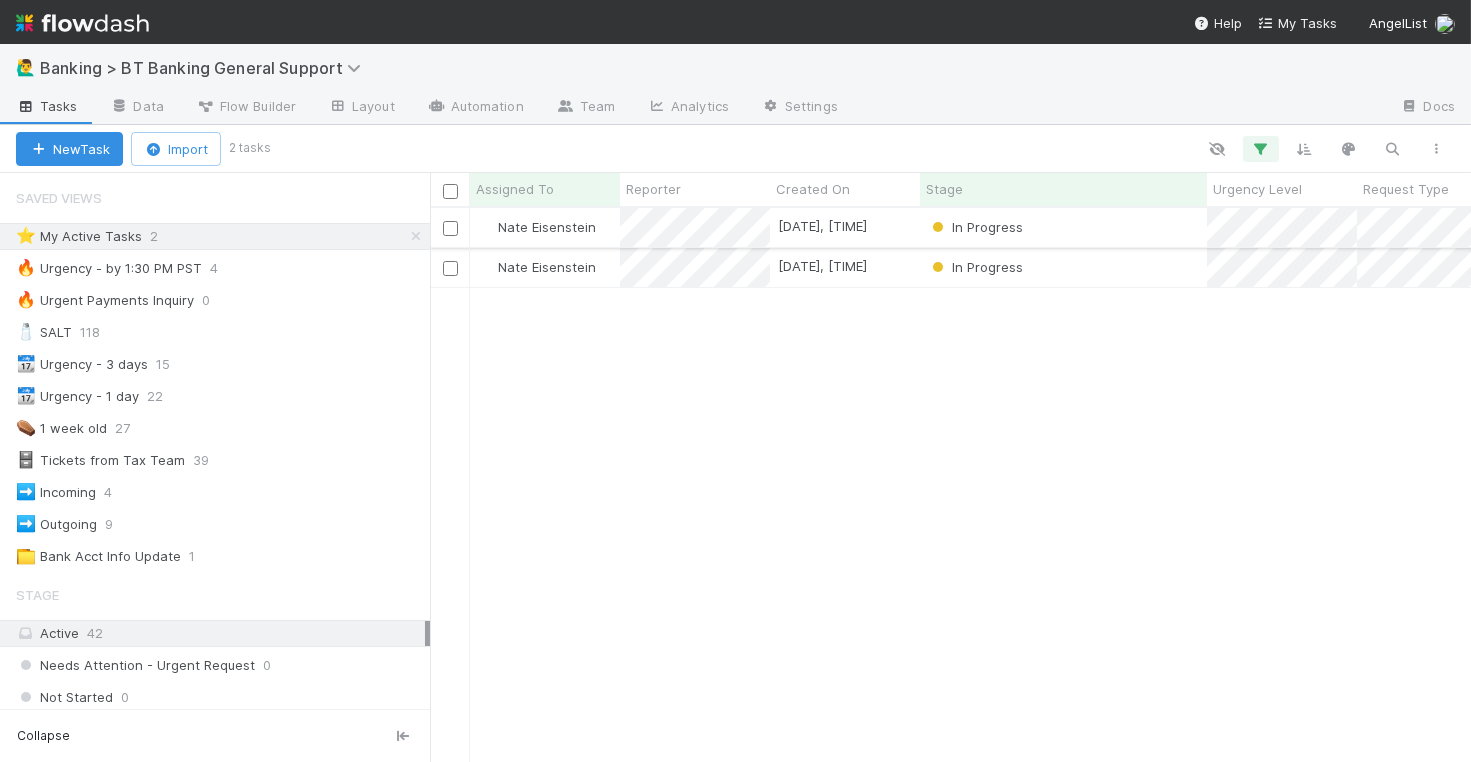 click on "In Progress" at bounding box center (1063, 227) 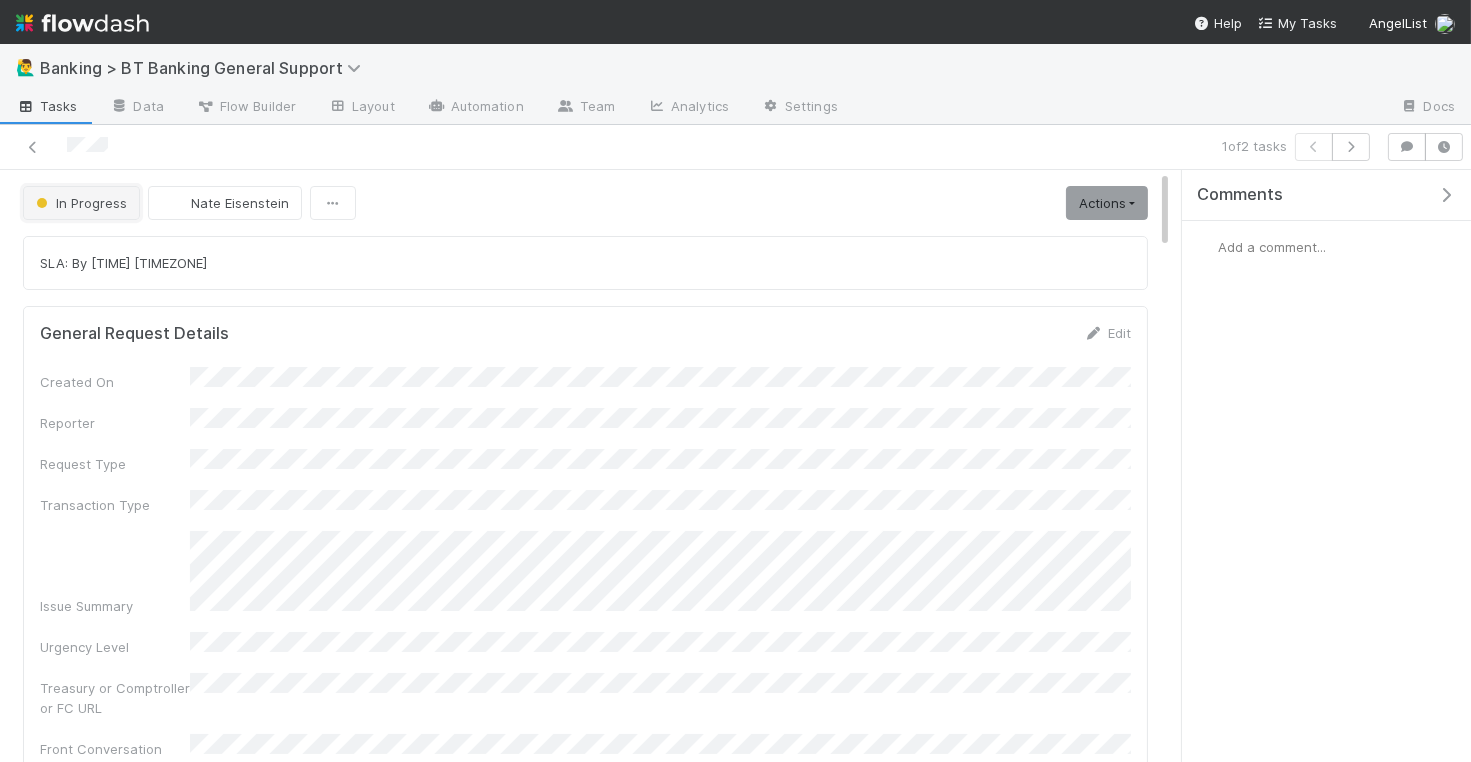click on "In Progress" at bounding box center (79, 203) 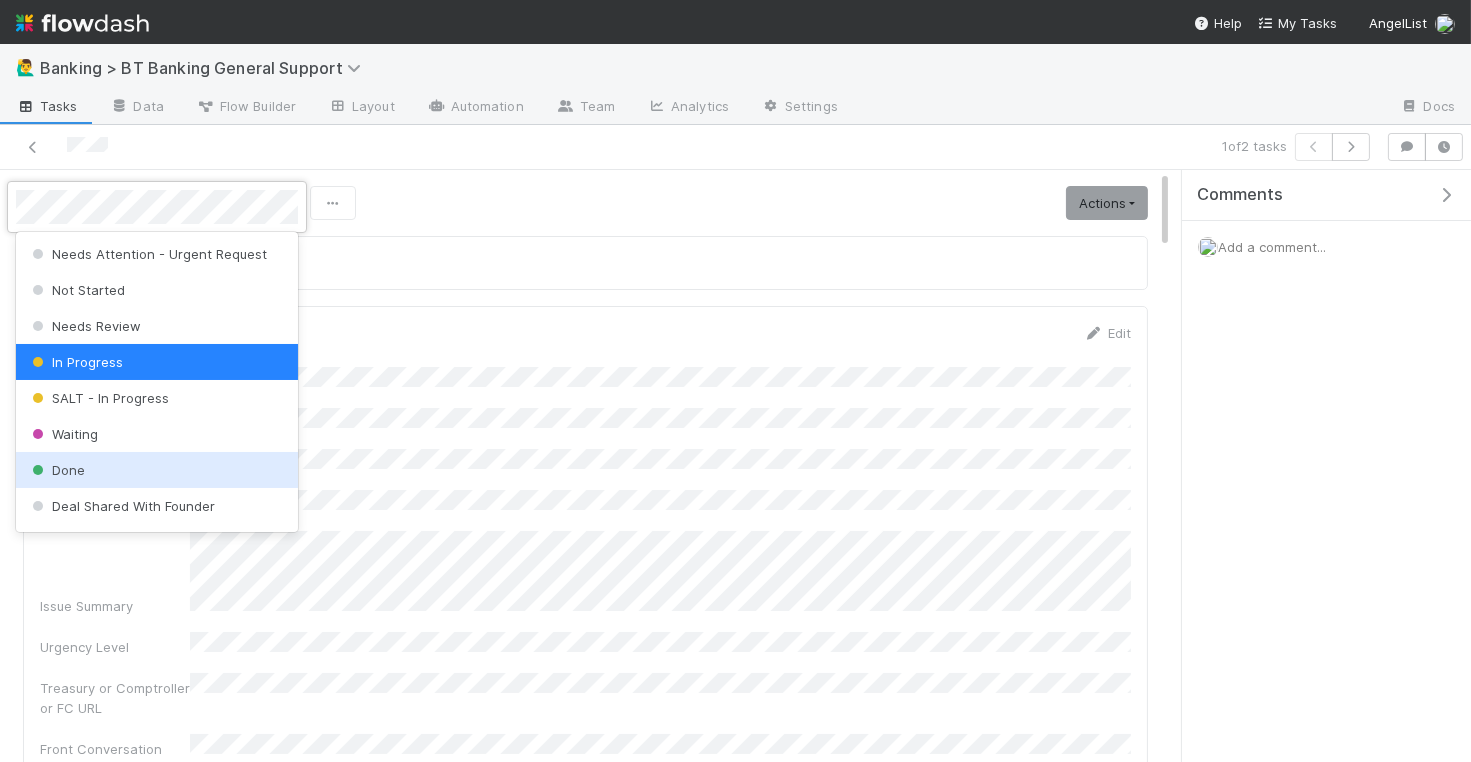 click on "Done" at bounding box center [157, 470] 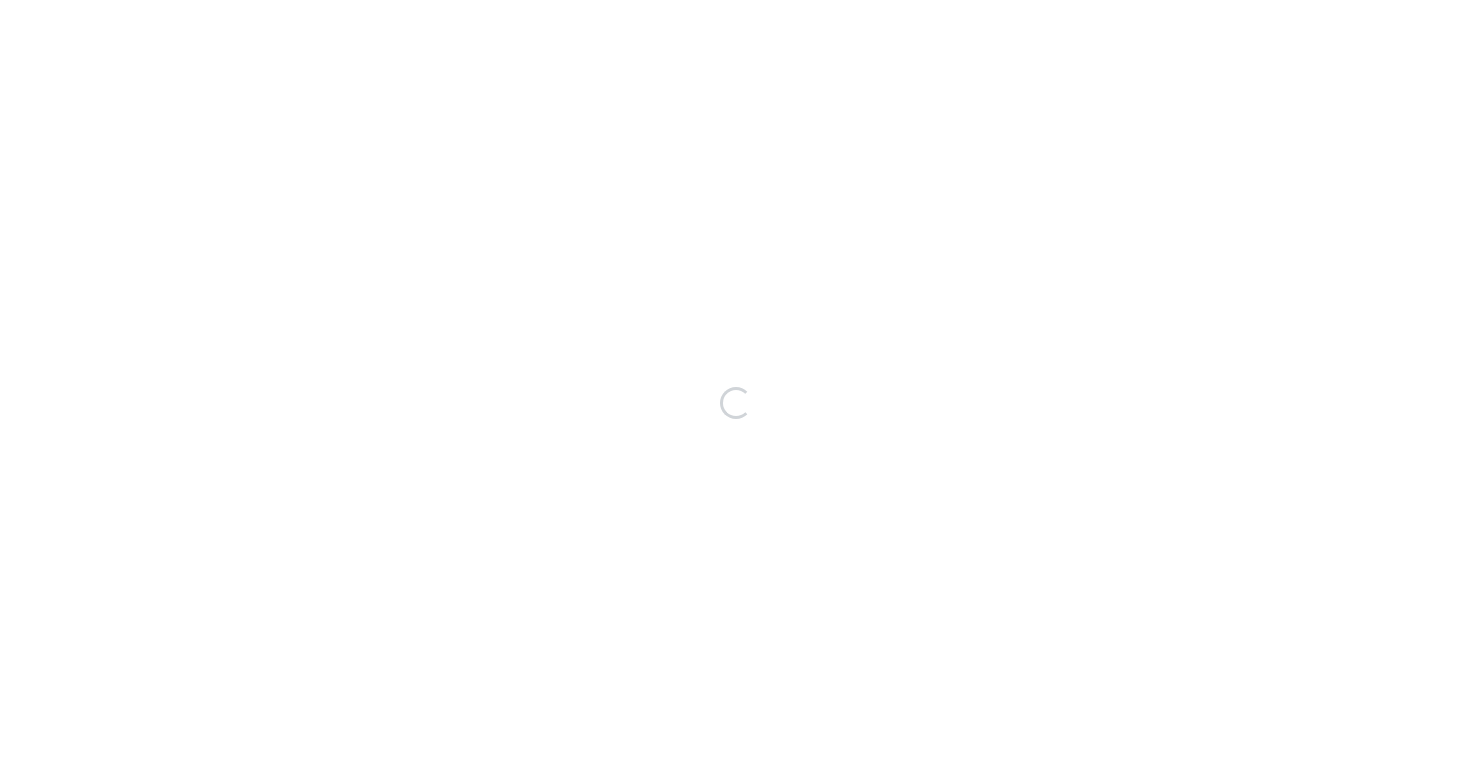 scroll, scrollTop: 0, scrollLeft: 0, axis: both 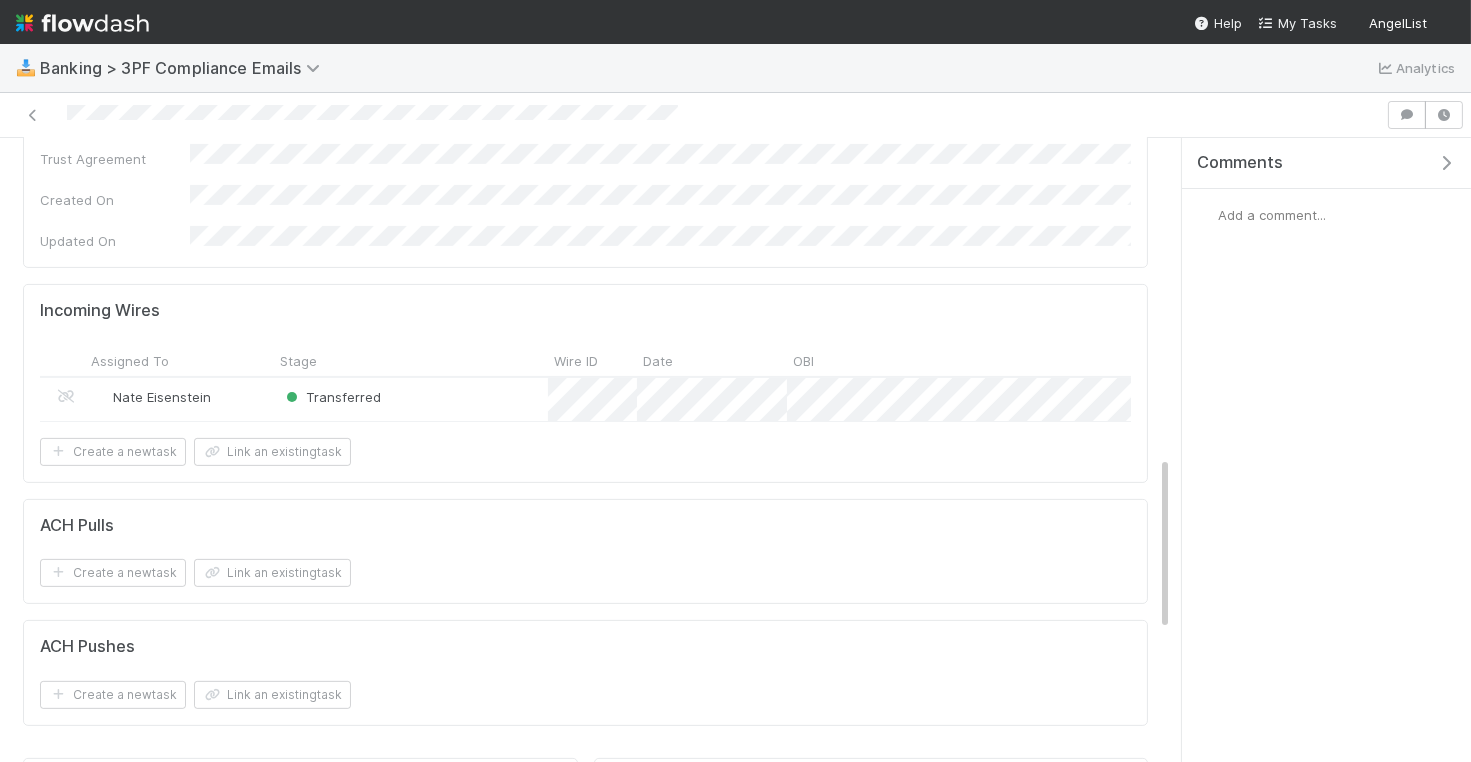 click on "Transferred" at bounding box center (411, 399) 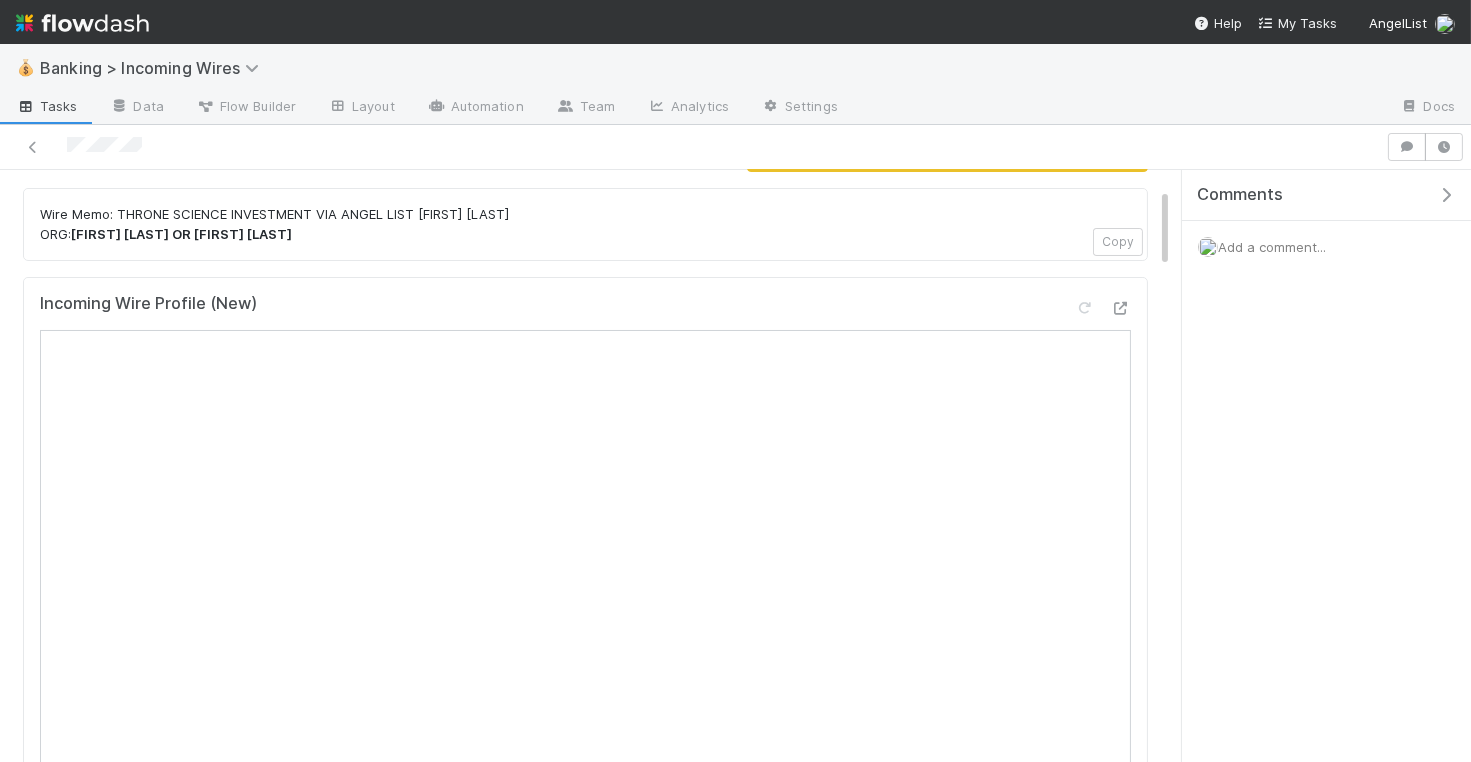 scroll, scrollTop: 0, scrollLeft: 0, axis: both 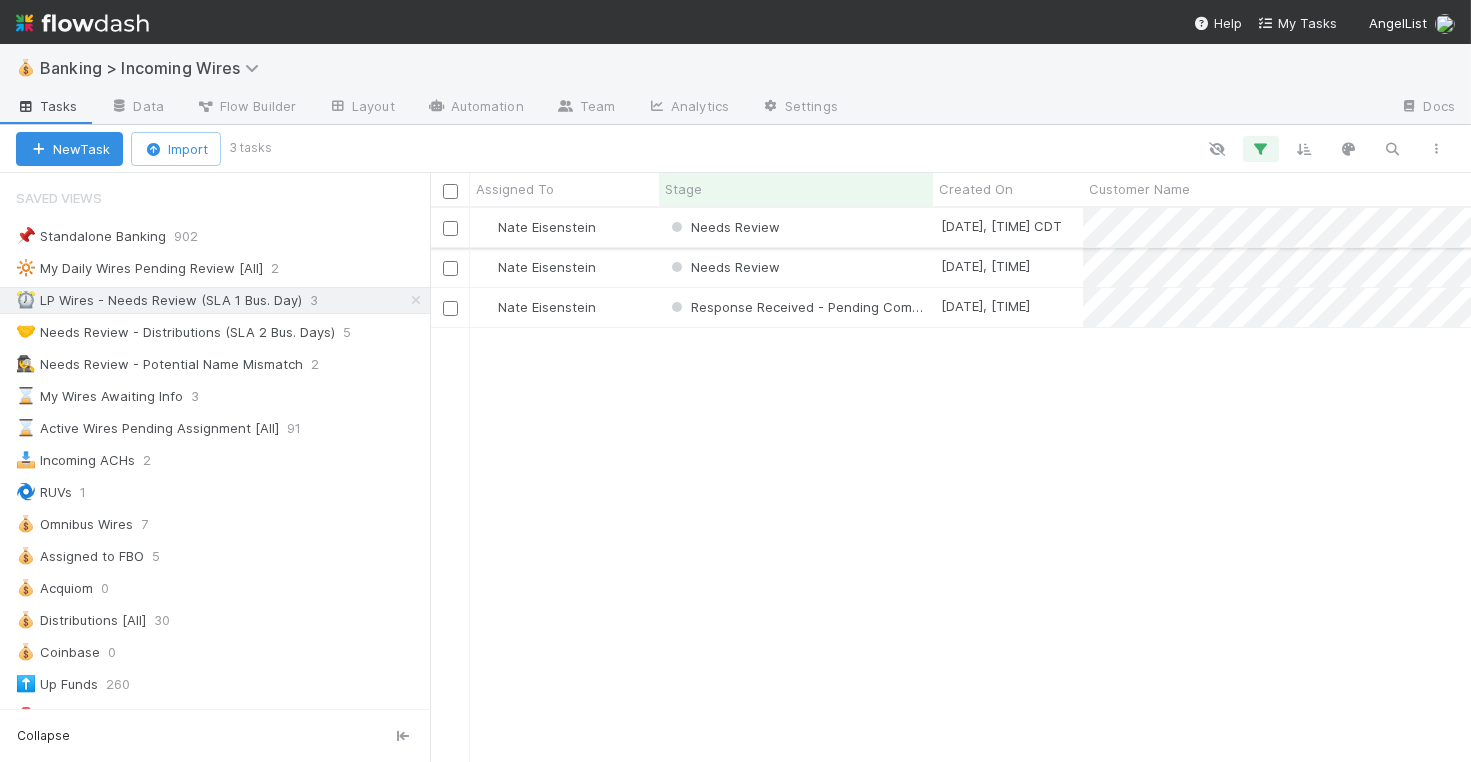 click on "Needs Review" at bounding box center [796, 227] 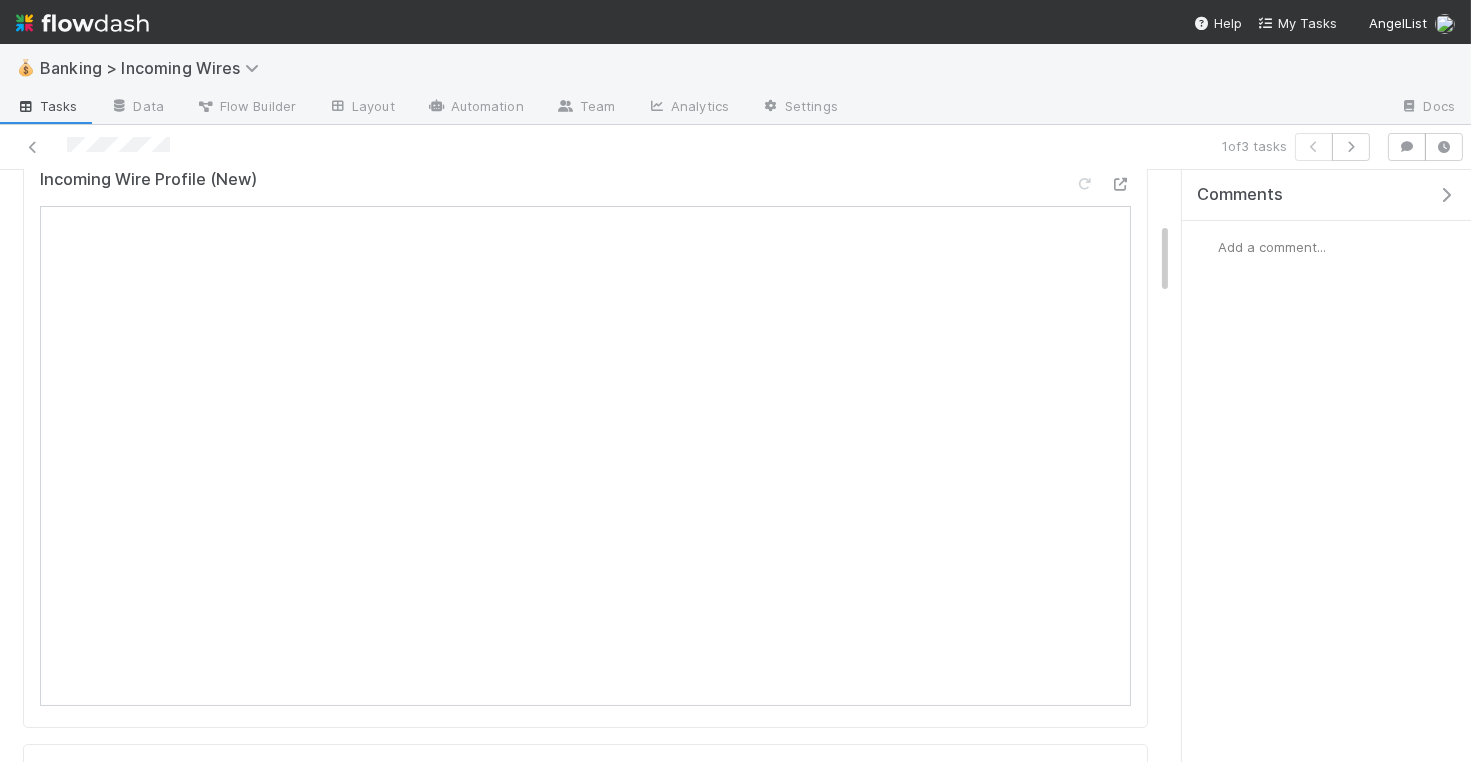 scroll, scrollTop: 55, scrollLeft: 0, axis: vertical 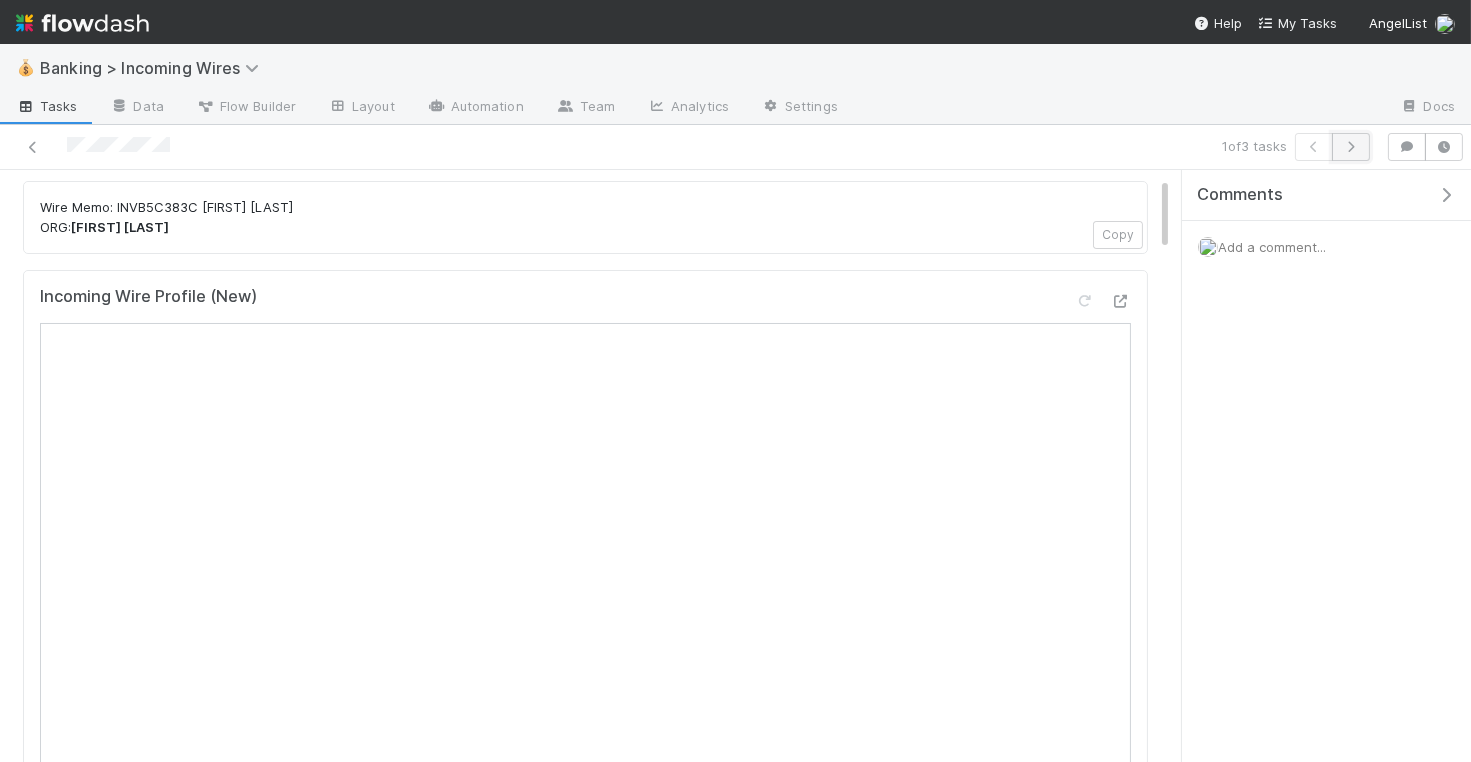 click at bounding box center [1351, 147] 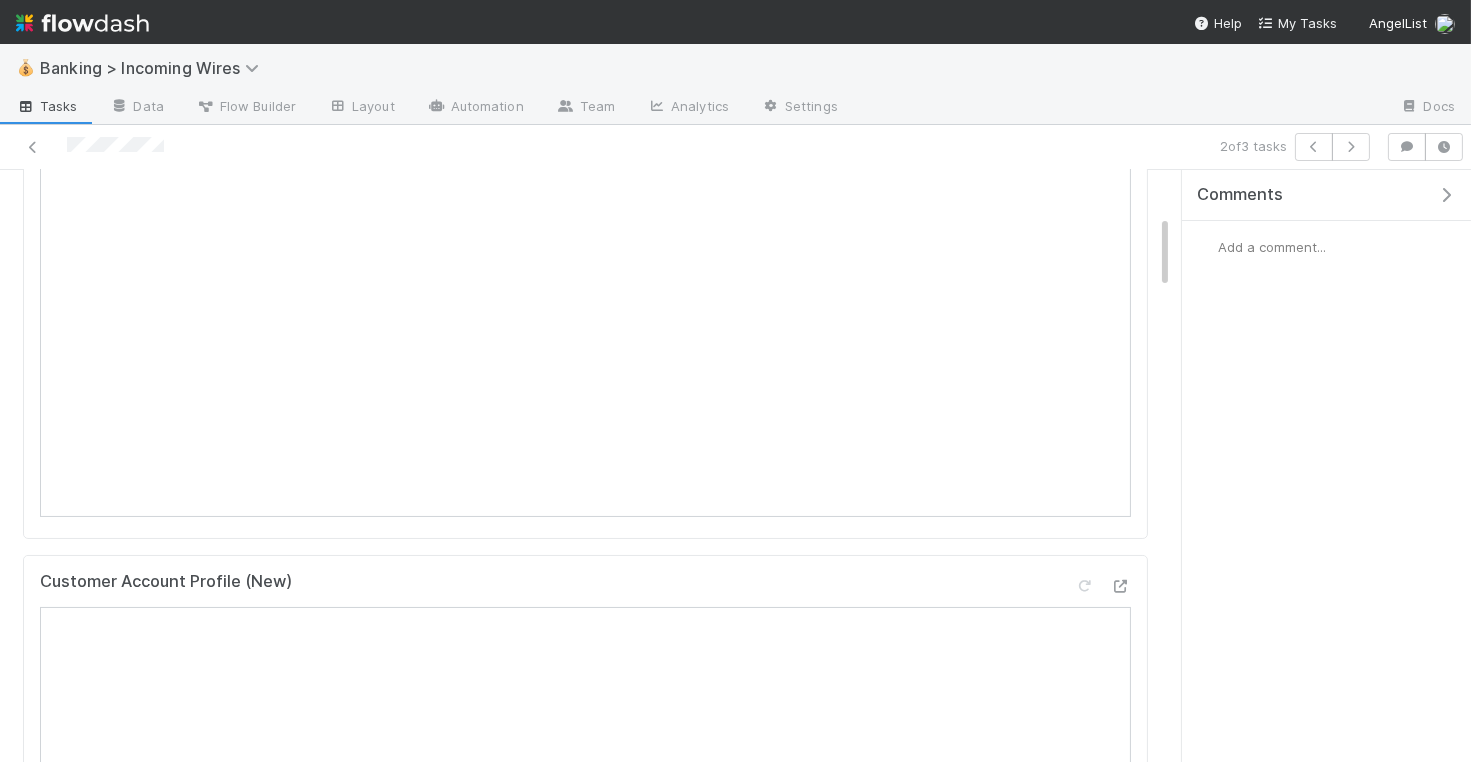 scroll, scrollTop: 305, scrollLeft: 0, axis: vertical 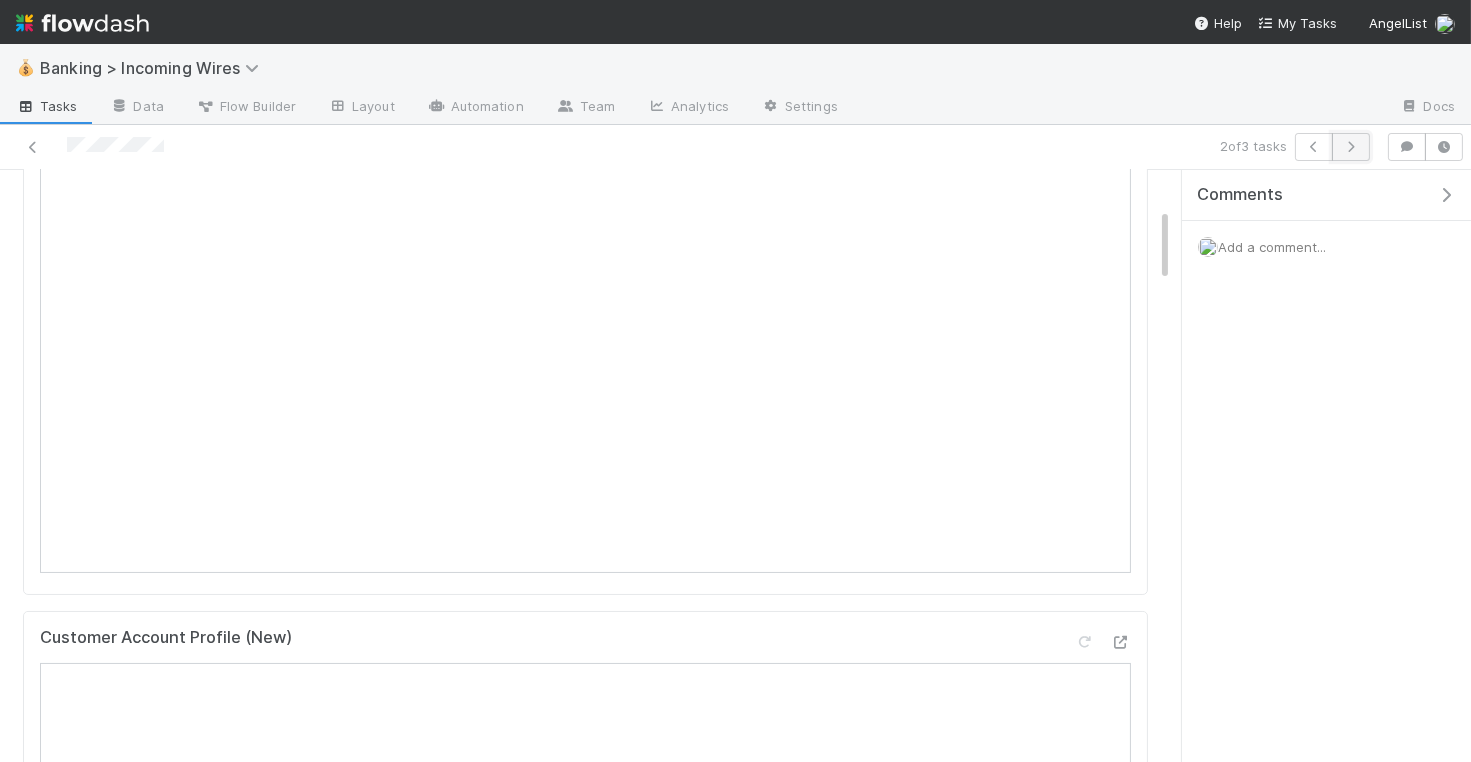click at bounding box center [1351, 147] 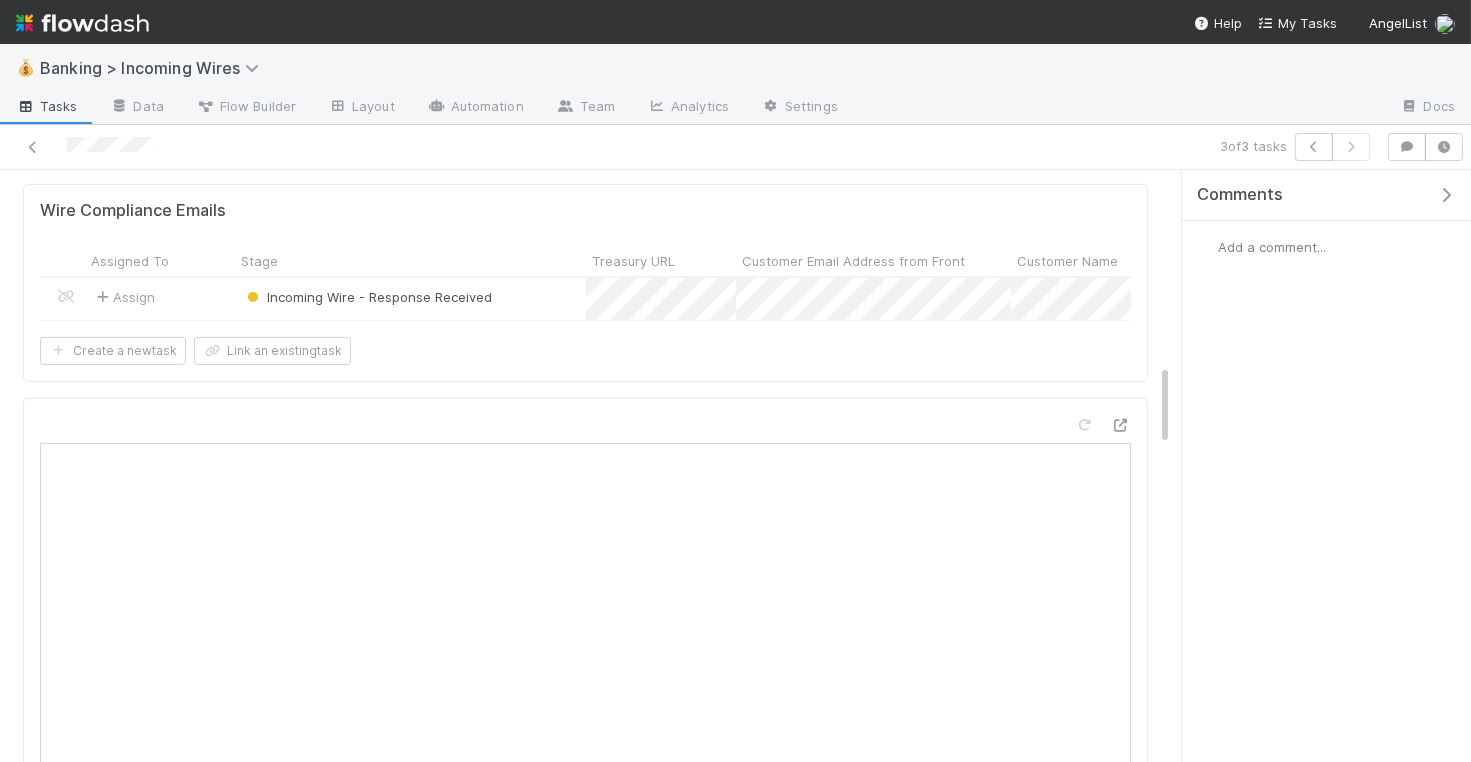scroll, scrollTop: 1318, scrollLeft: 0, axis: vertical 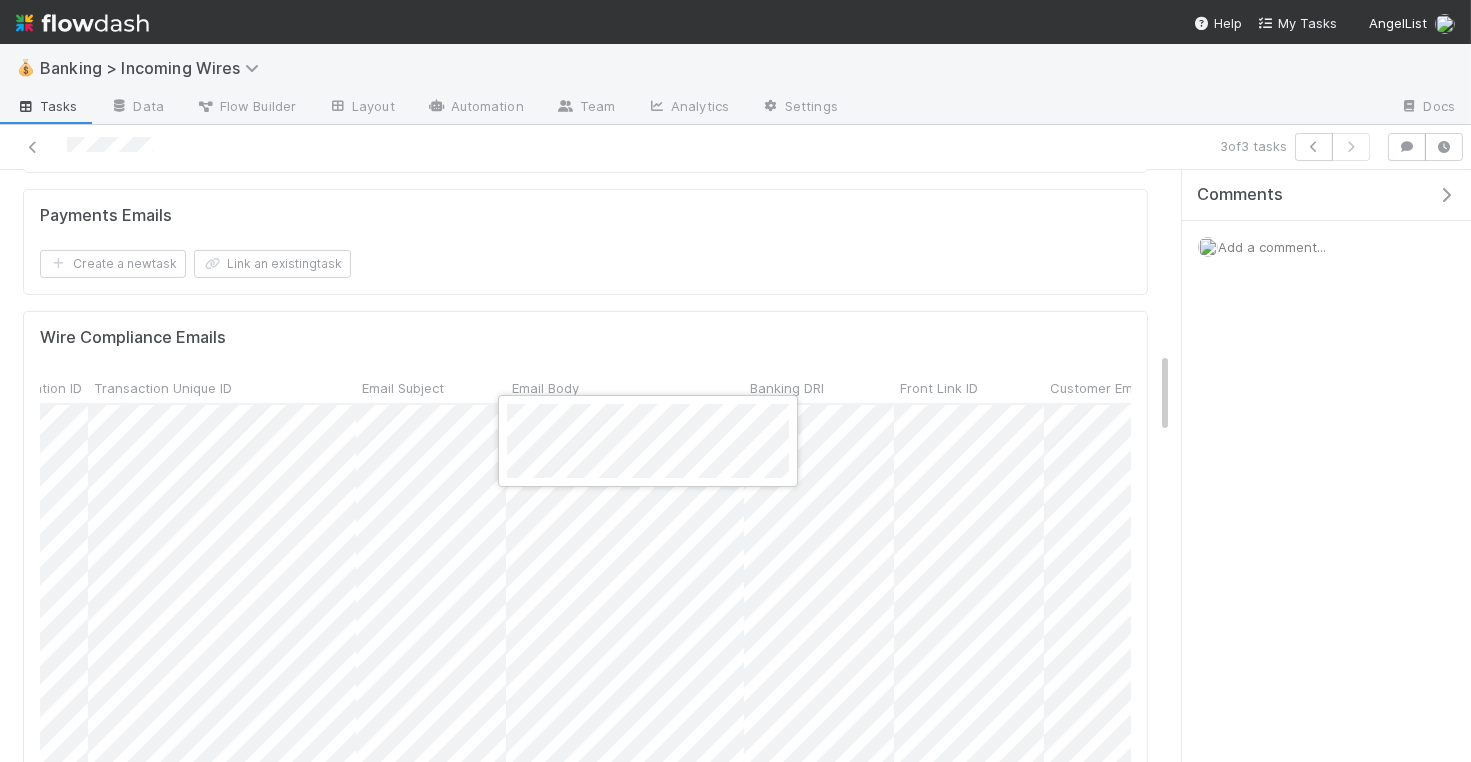 click at bounding box center [735, 381] 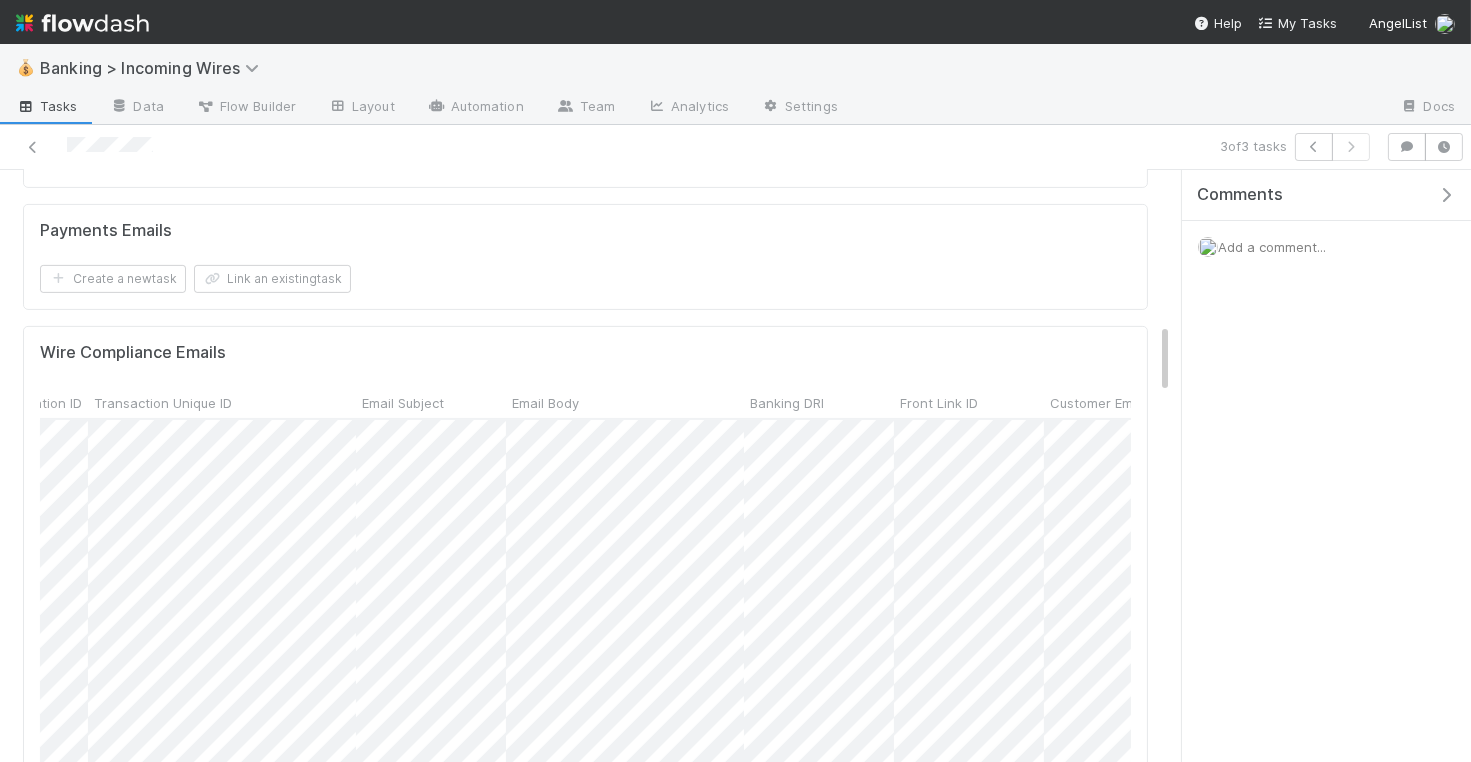 scroll, scrollTop: 1403, scrollLeft: 0, axis: vertical 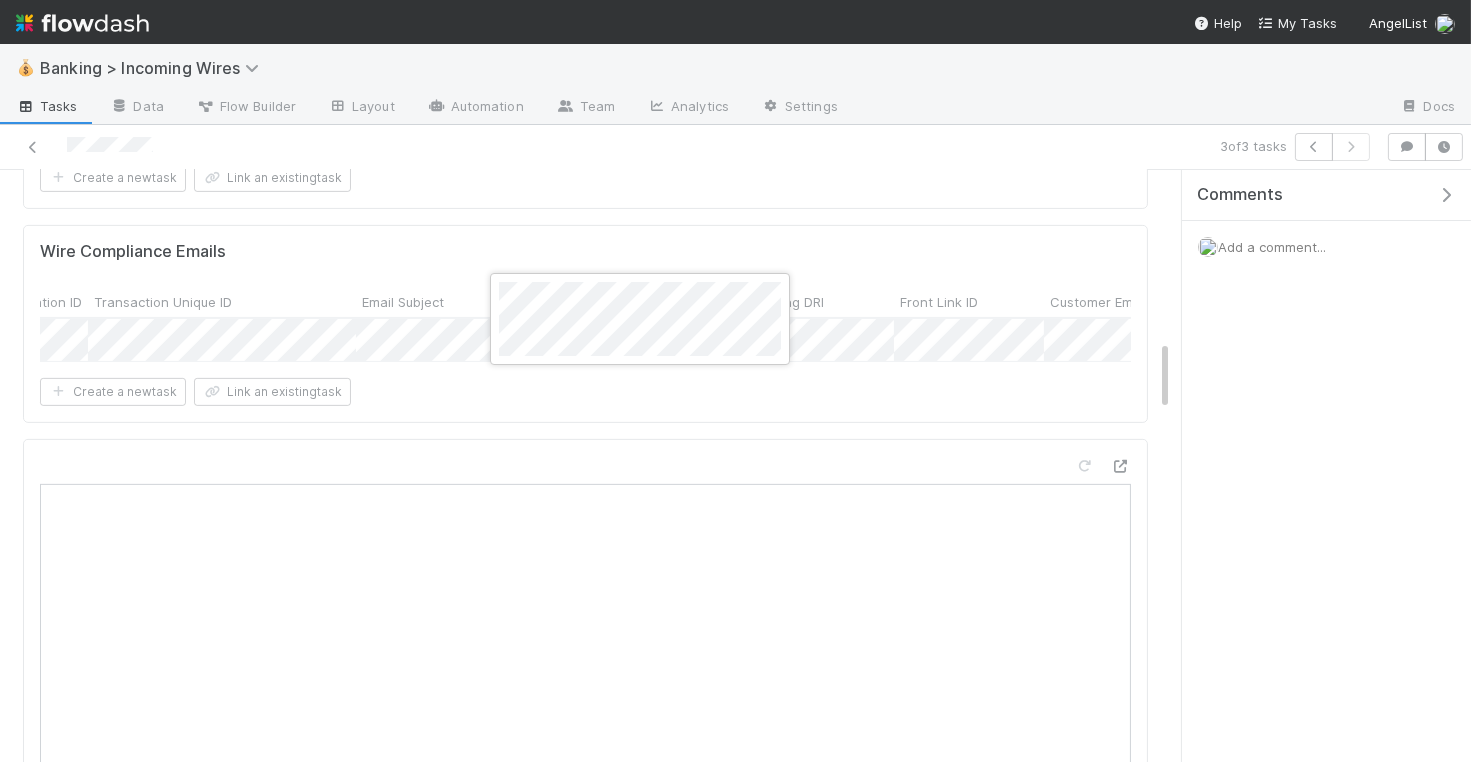 click at bounding box center (640, 319) 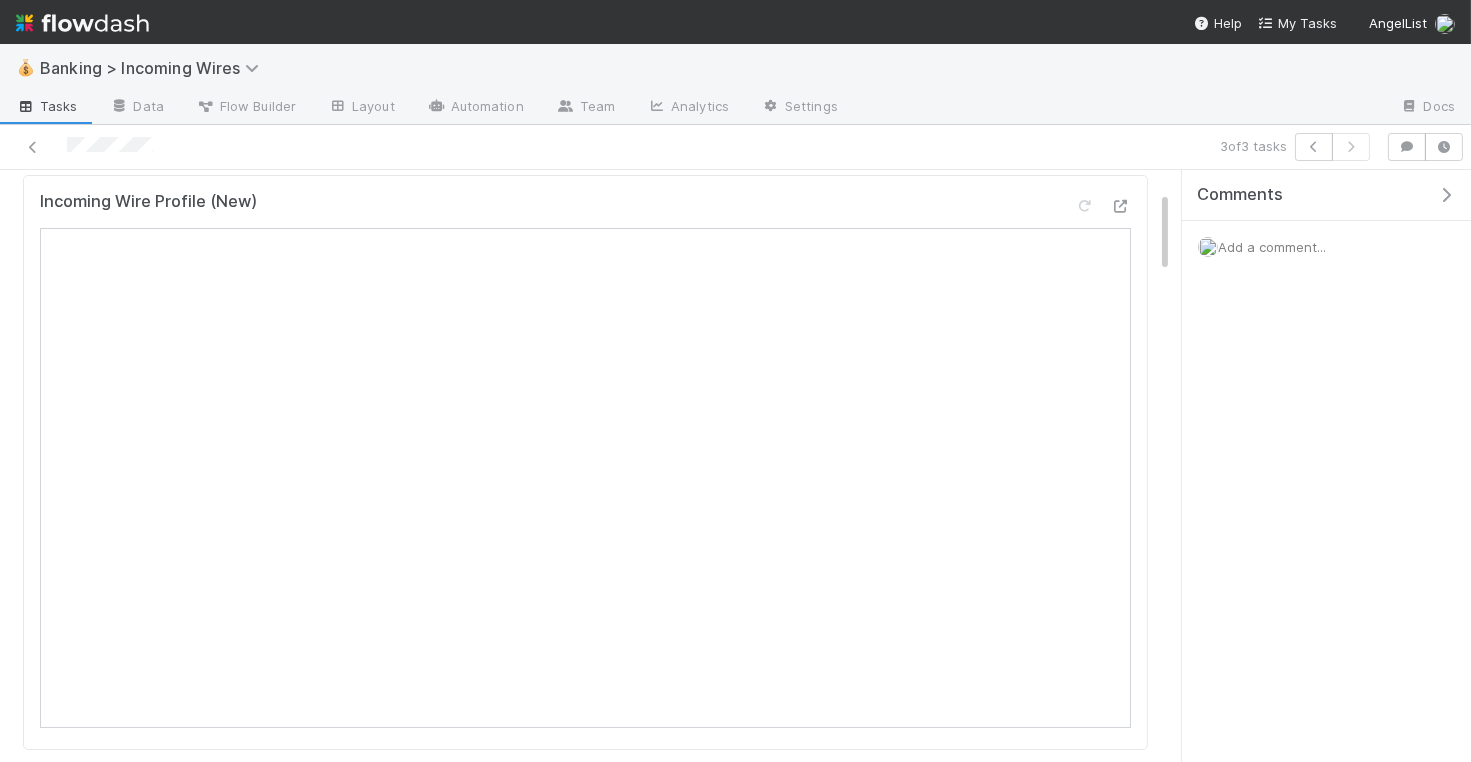 scroll, scrollTop: 234, scrollLeft: 0, axis: vertical 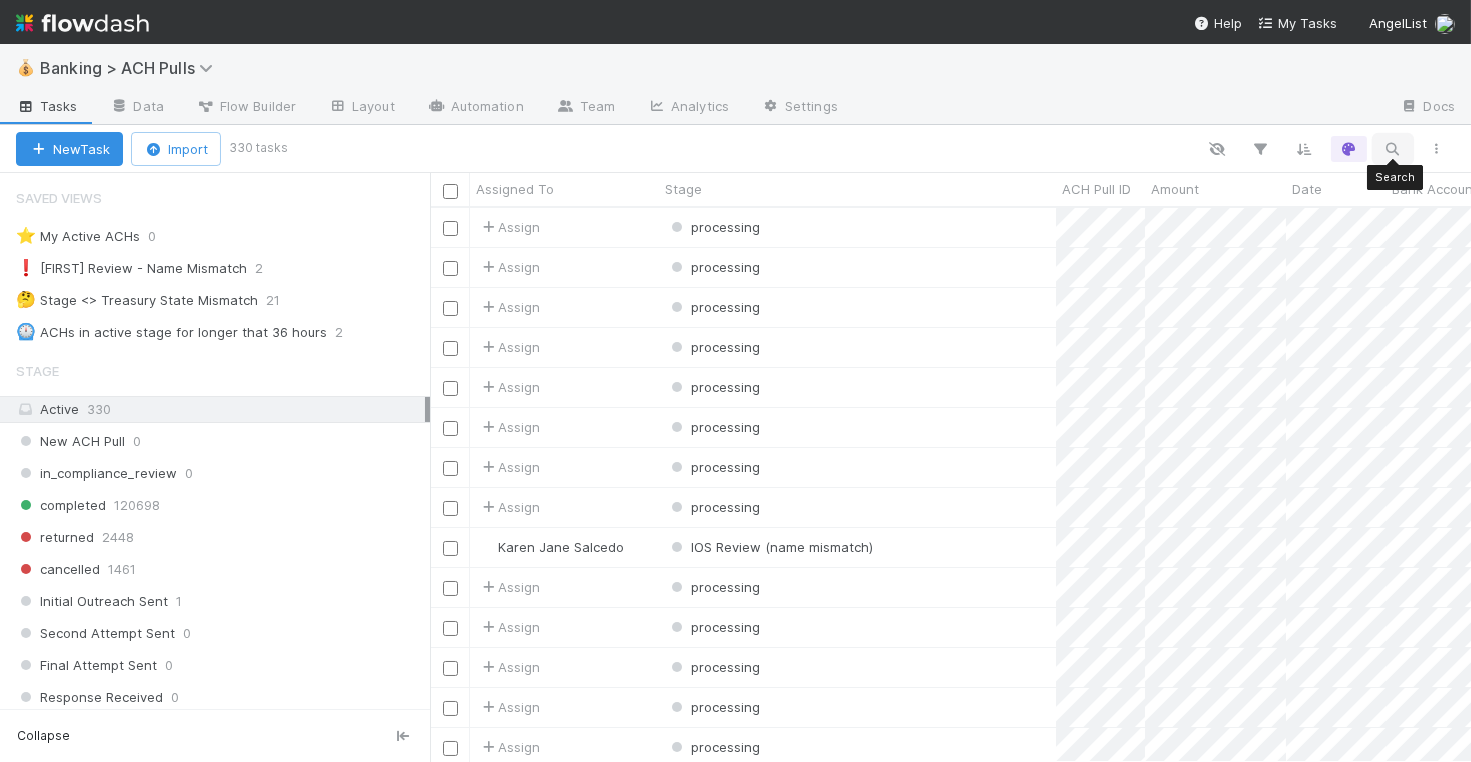 click at bounding box center (1393, 149) 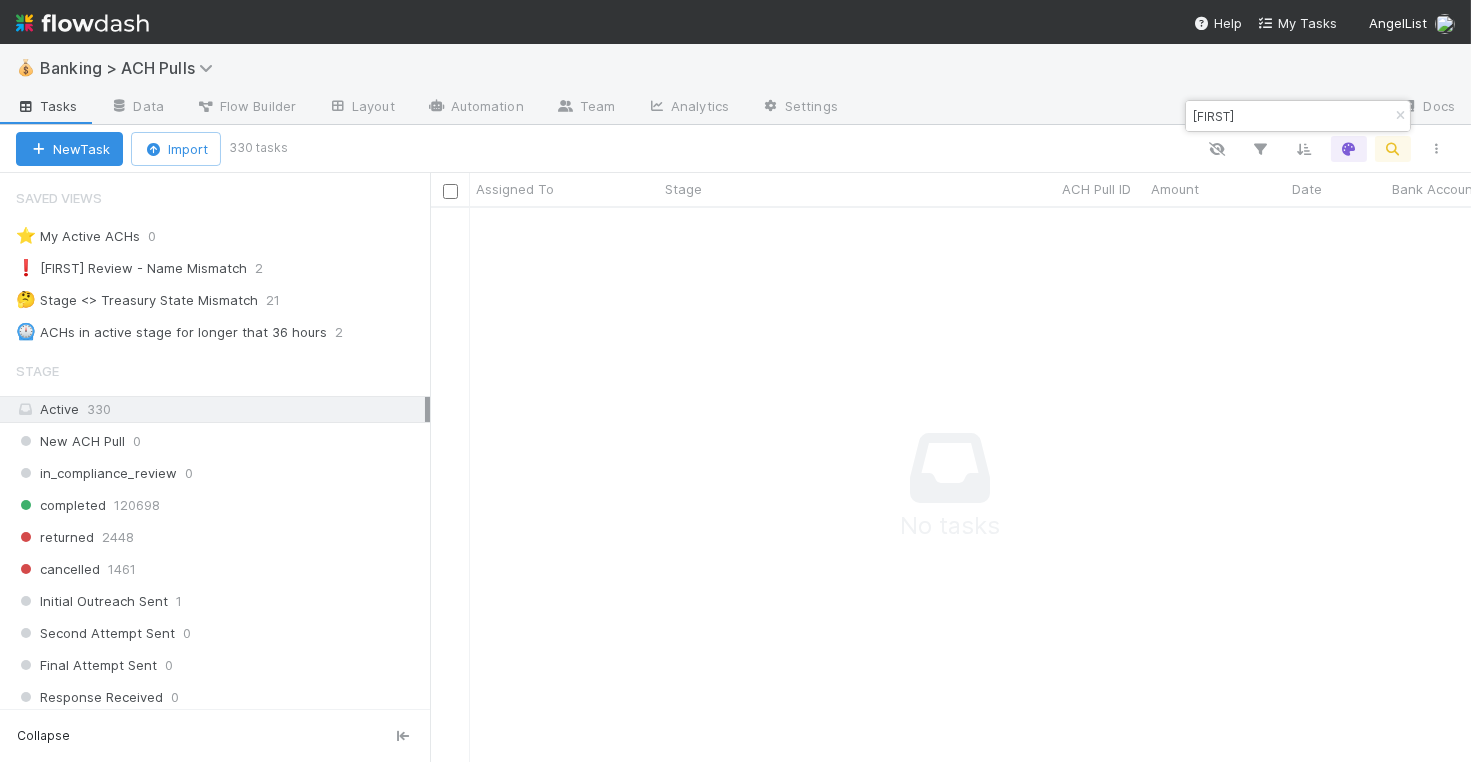scroll, scrollTop: 1, scrollLeft: 1, axis: both 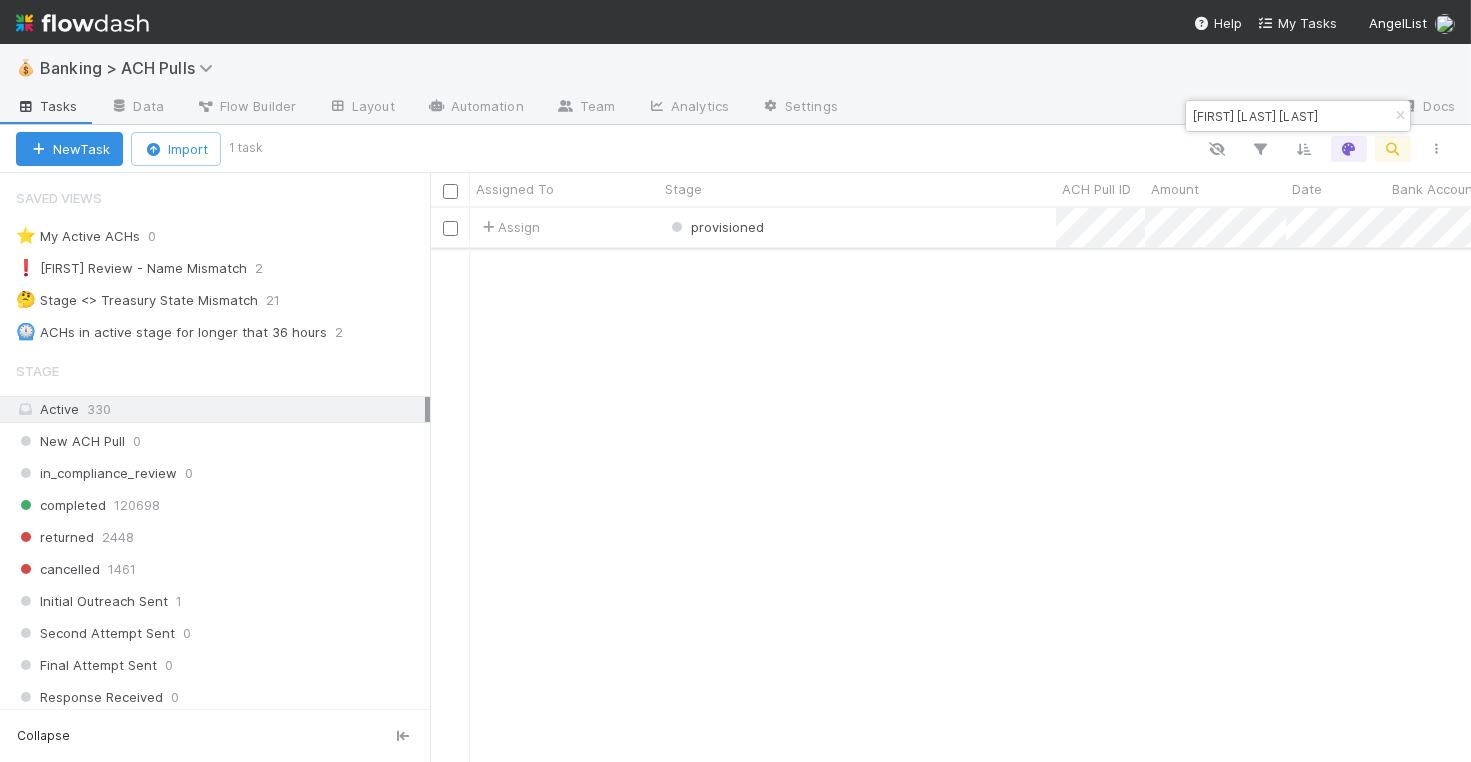 type on "joshua allen kolb" 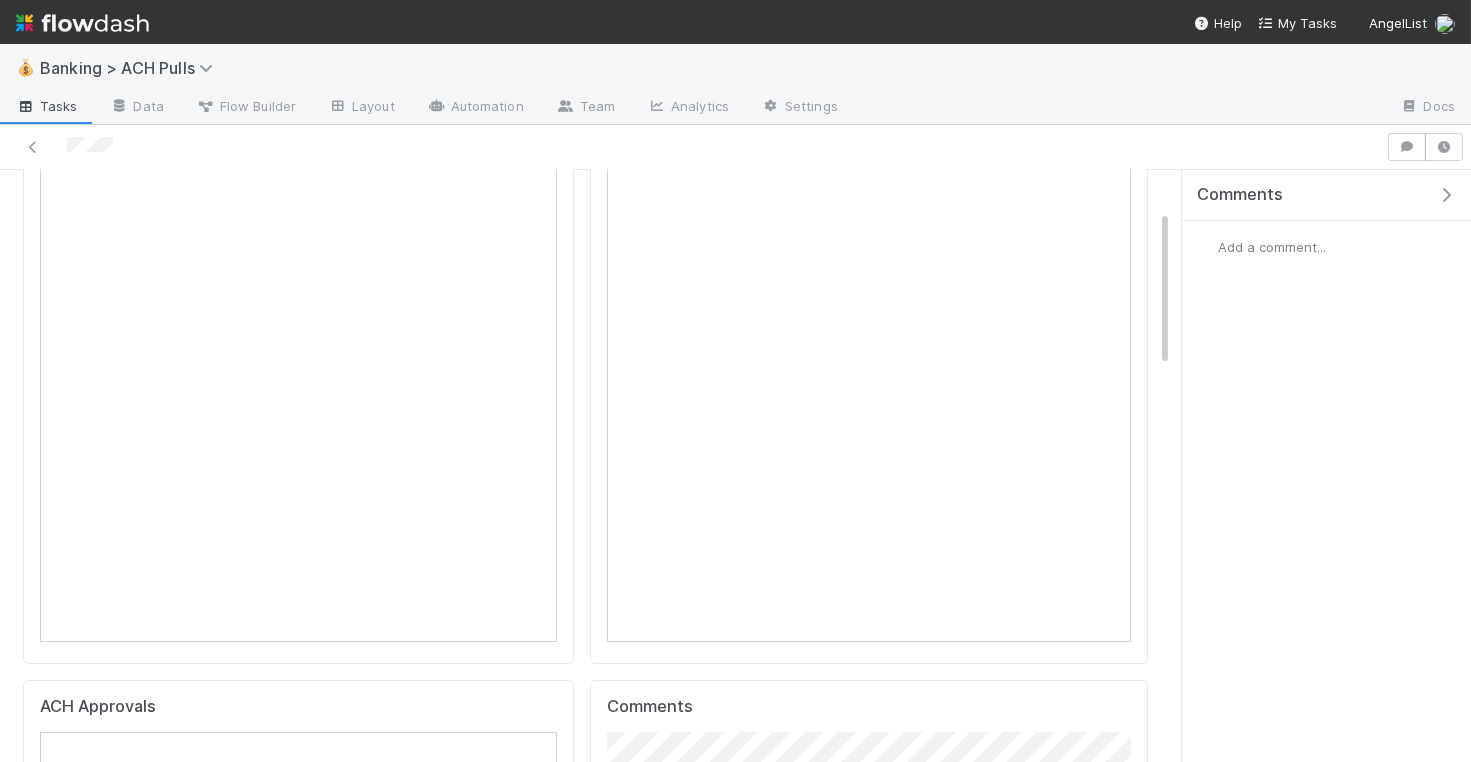 scroll, scrollTop: 148, scrollLeft: 0, axis: vertical 